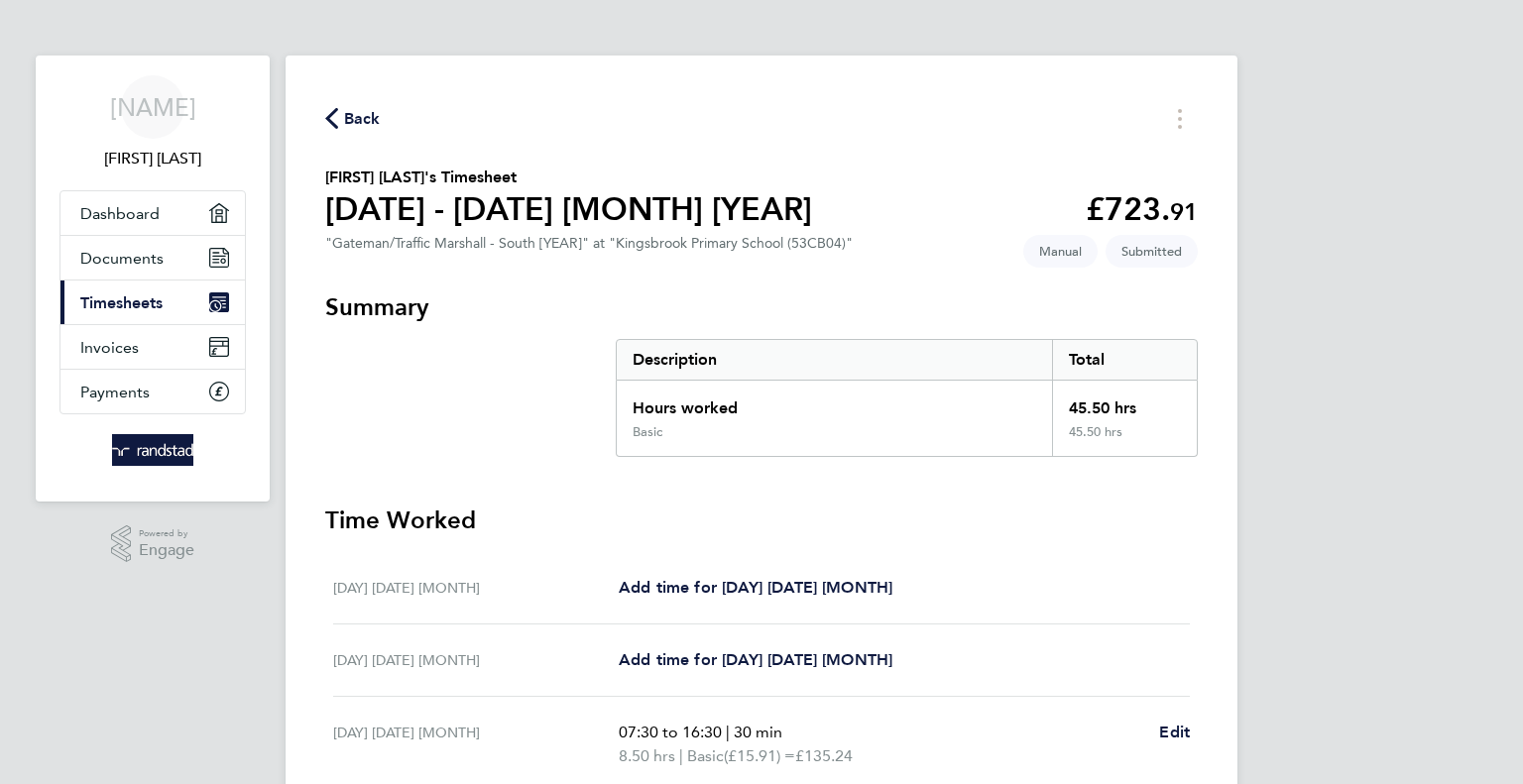 scroll, scrollTop: 472, scrollLeft: 0, axis: vertical 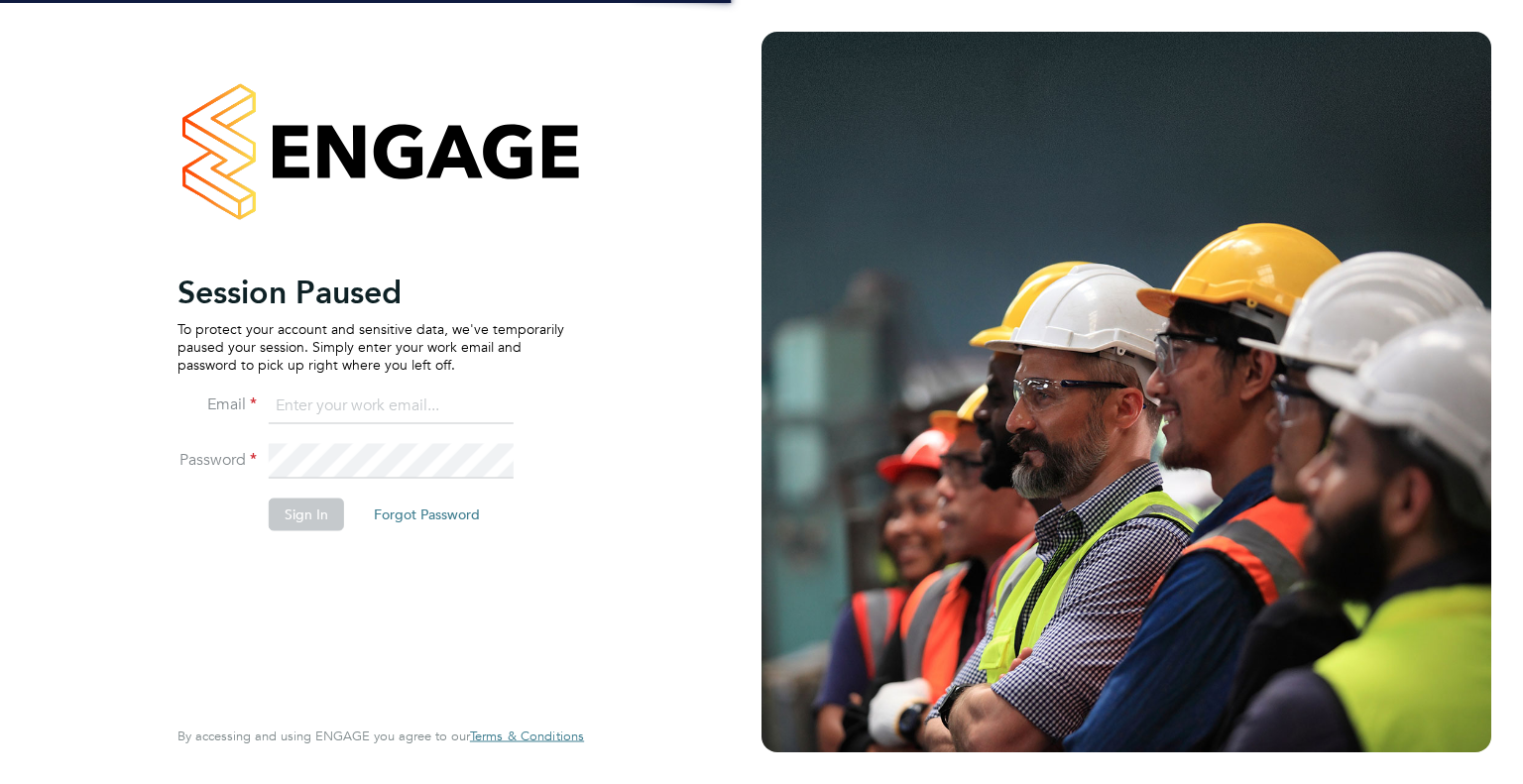 type on "james.rake1716@gmail.com" 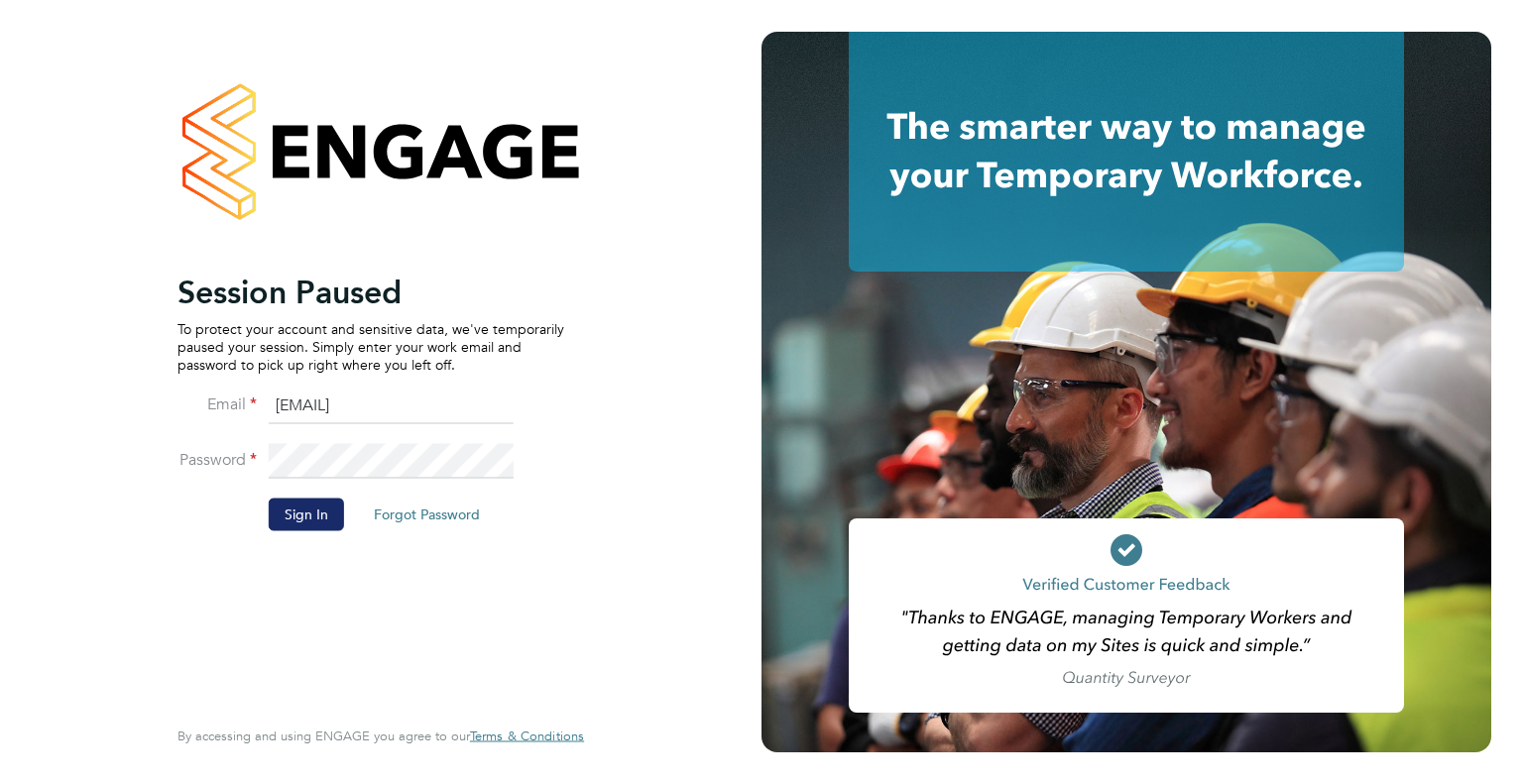 click on "Sign In" 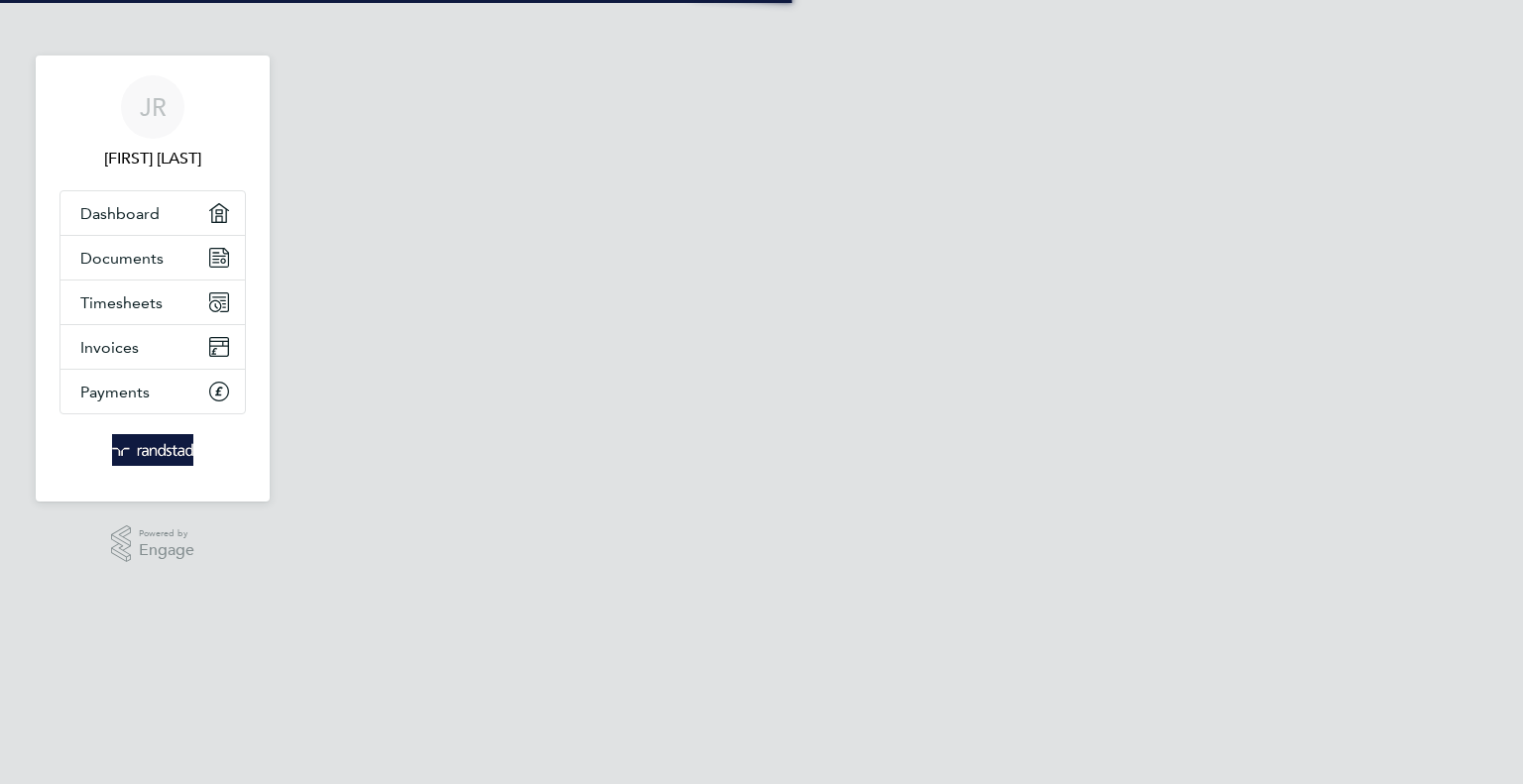 scroll, scrollTop: 0, scrollLeft: 0, axis: both 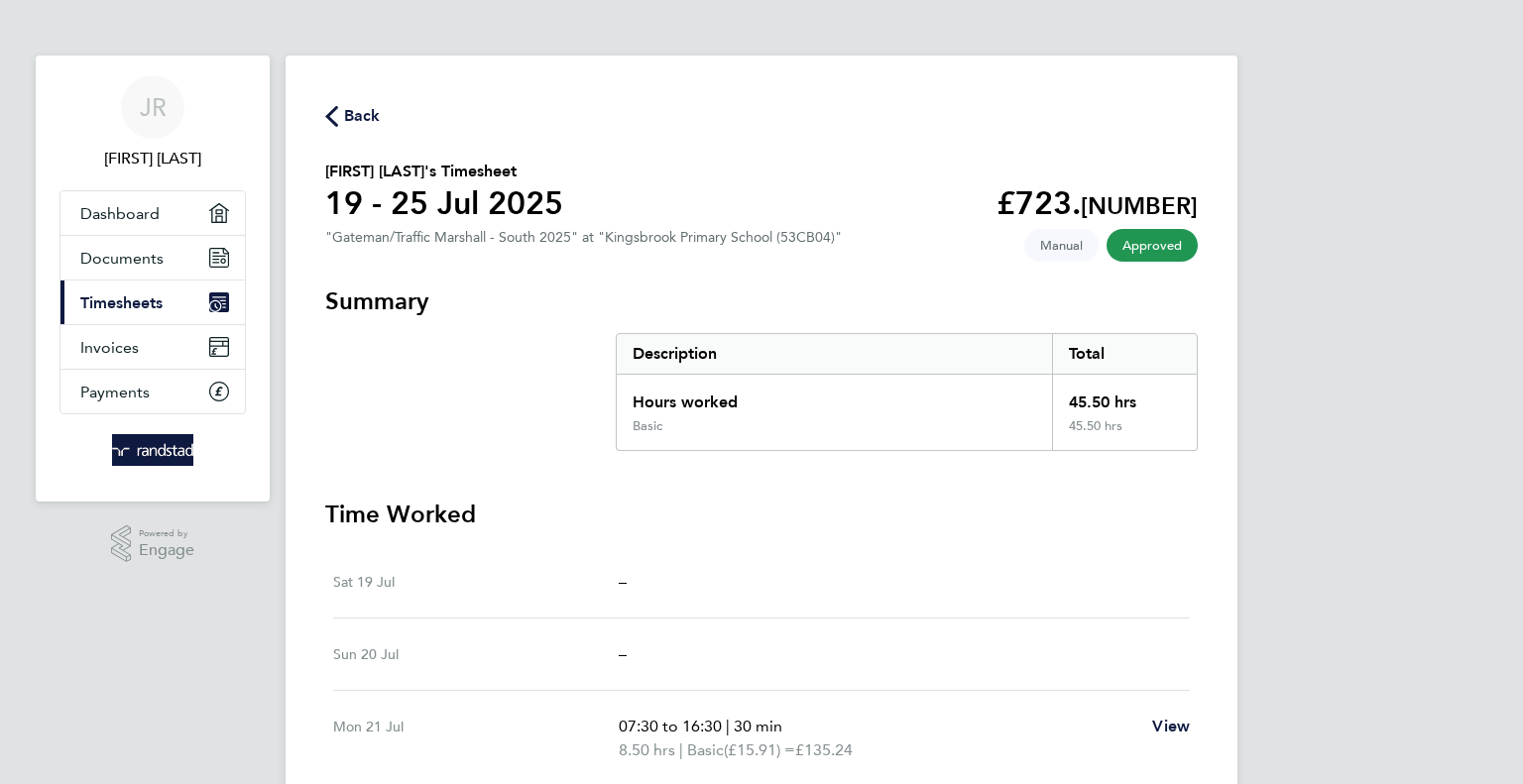 click on "JR [FIRST] [LAST] Applications: Dashboard Documents Current page: Timesheets Invoices Payments .st0{fill:#C0C1C2;} Powered by Engage Back [FIRST] [LAST]'s Timesheet 19 - 25 Jul 2025 £723.91 "Gateman/Traffic Marshall - South 2025" at "Kingsbrook Primary School (53CB04)" Approved Manual Summary Description Total Hours worked 45.50 hrs Basic 45.50 hrs Time Worked Sat 19 Jul – Sun 20 Jul – Mon 21 Jul 07:30 to 16:30 | 30 min 8.50 hrs | Basic (£15.91) = £135.24 View Tue 22 Jul 07:30 to 17:30 | 30 min 9.50 hrs | Basic (£15.91) = £151.15 View Wed 23 Jul 07:30 to 16:30 | 30 min 8.50 hrs | Basic (£15.91) = £135.24 View Thu 24 Jul 07:30 to 17:30 | 30 min 9.50 hrs |" at bounding box center [762, 625] 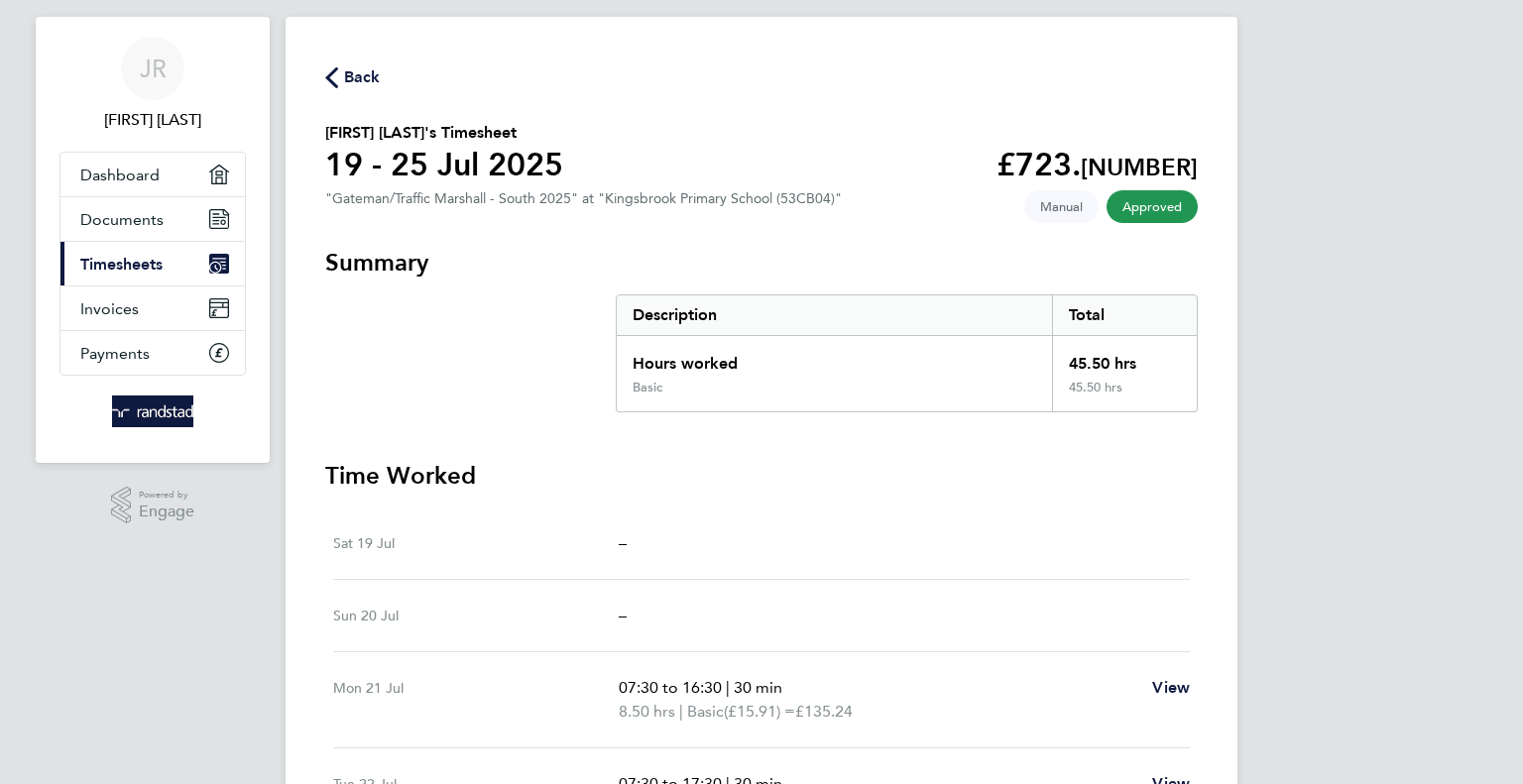 scroll, scrollTop: 0, scrollLeft: 0, axis: both 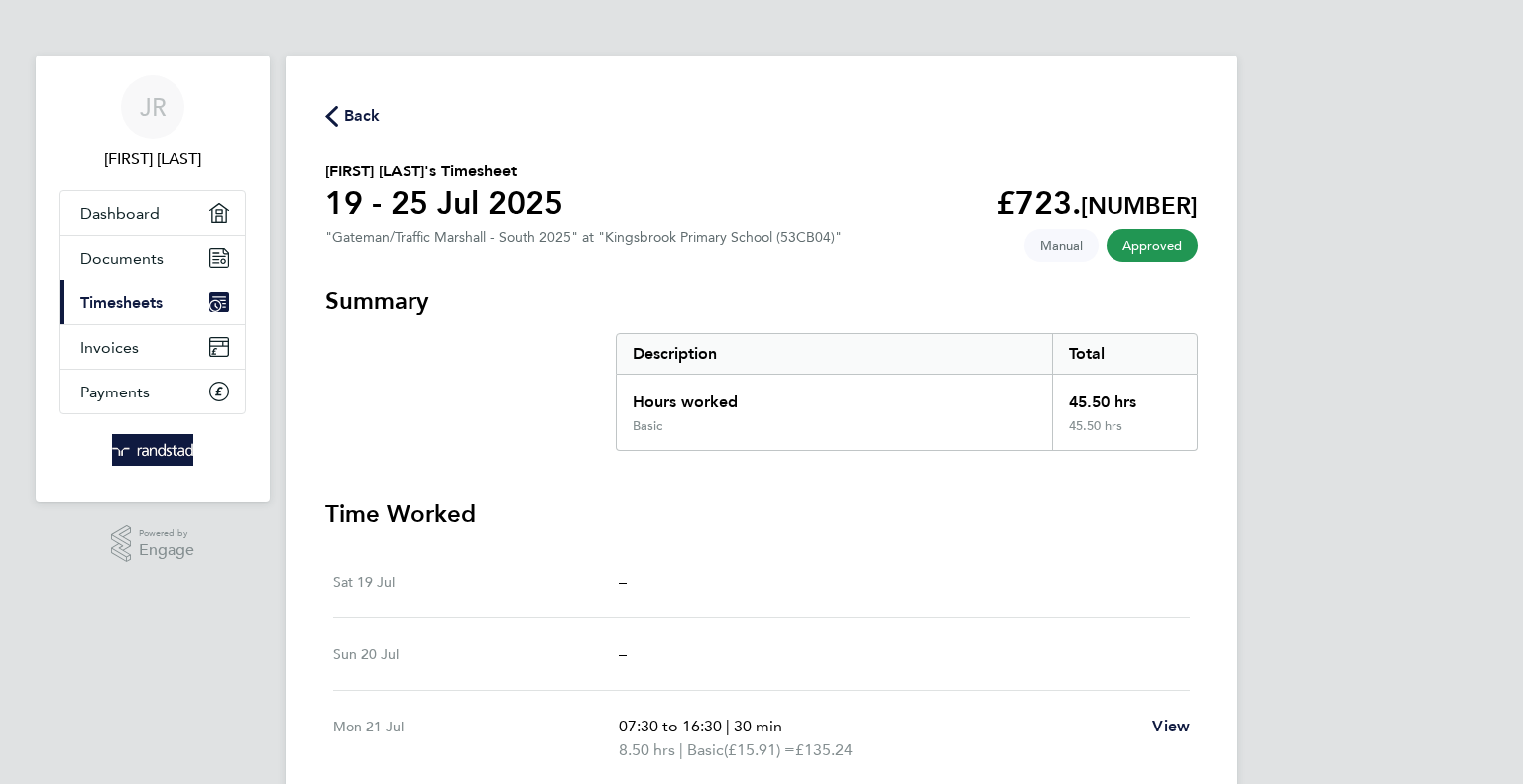 click on "Timesheets" at bounding box center (121, 302) 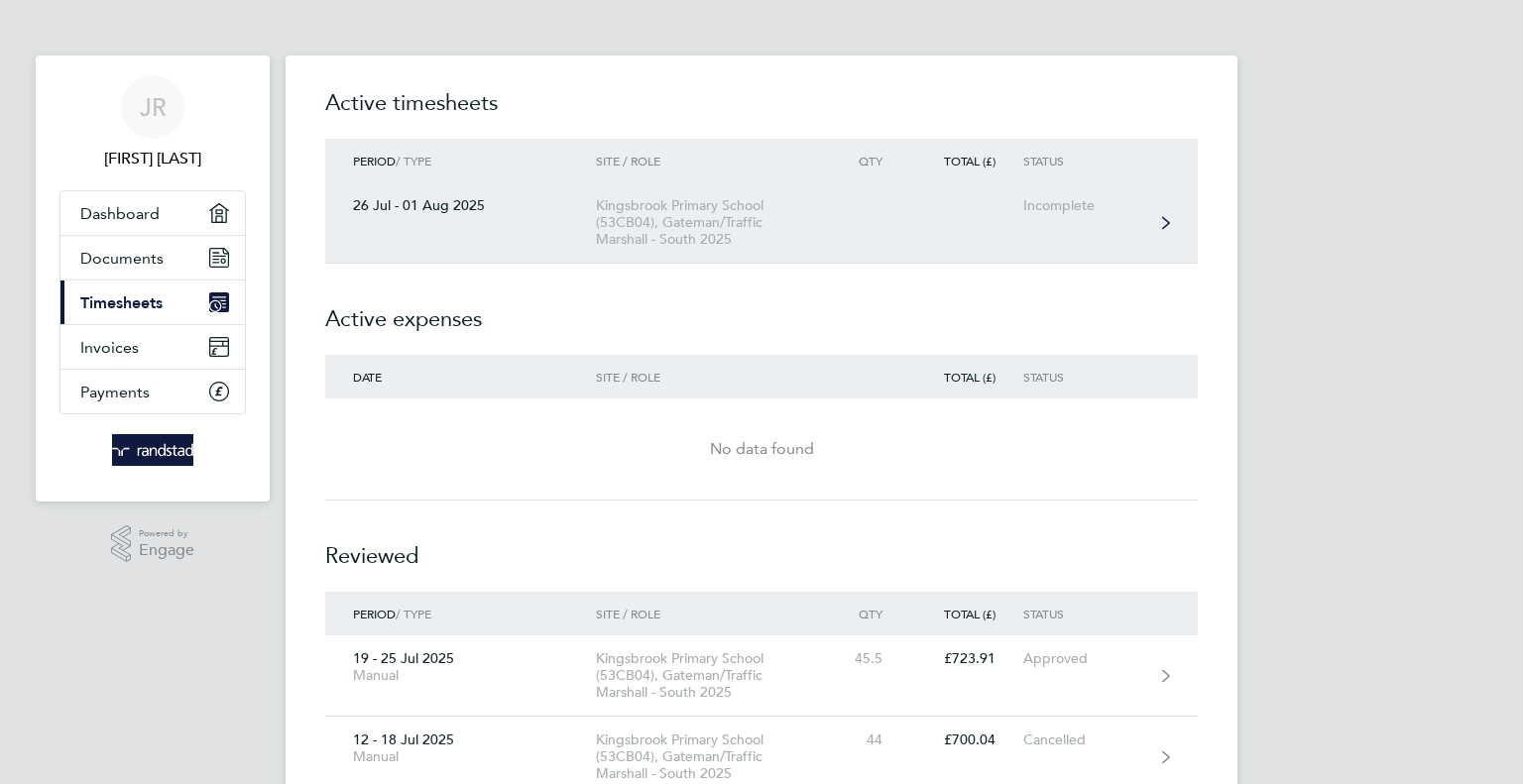 click on "Incomplete" 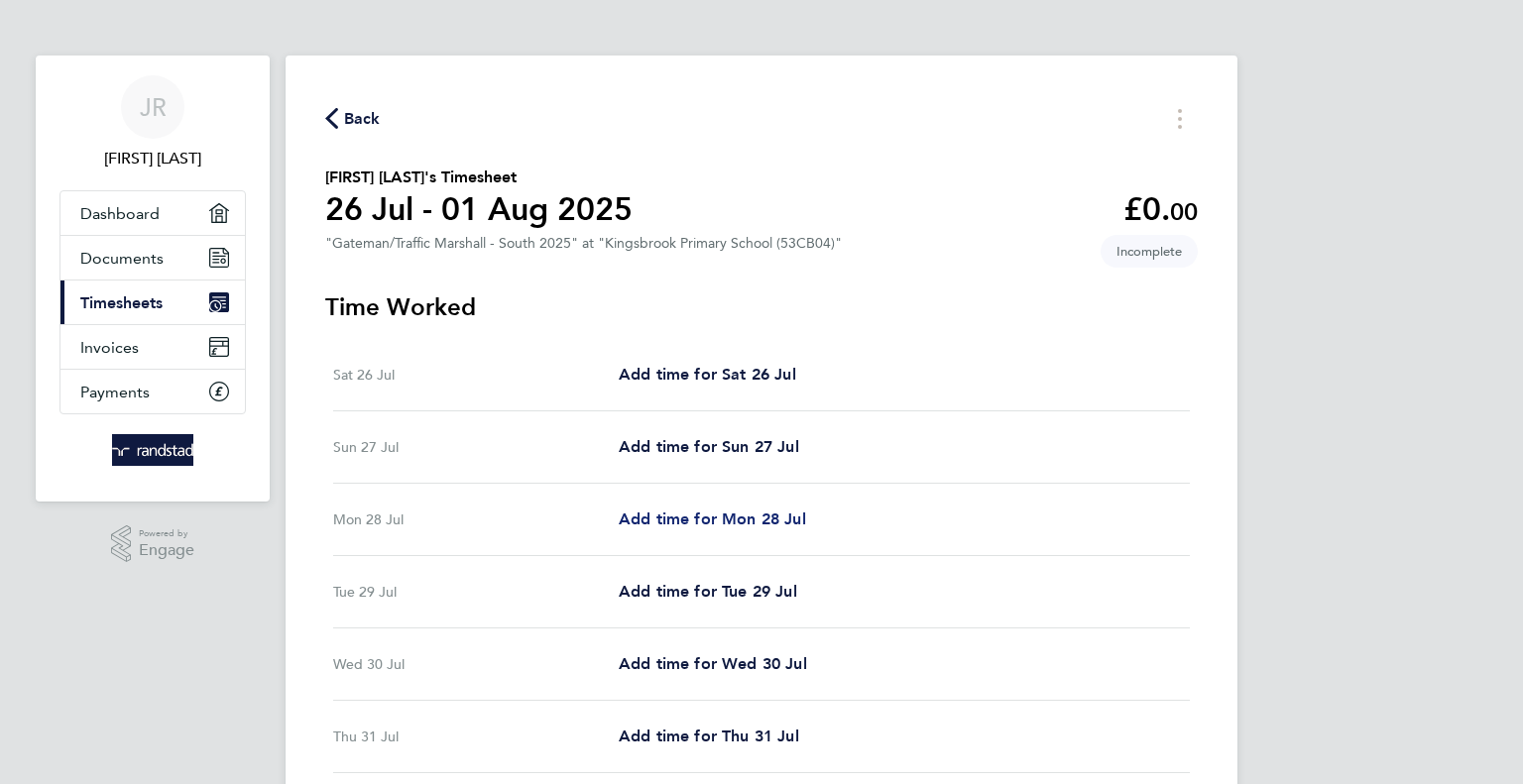 click on "Add time for Mon 28 Jul" at bounding box center (712, 518) 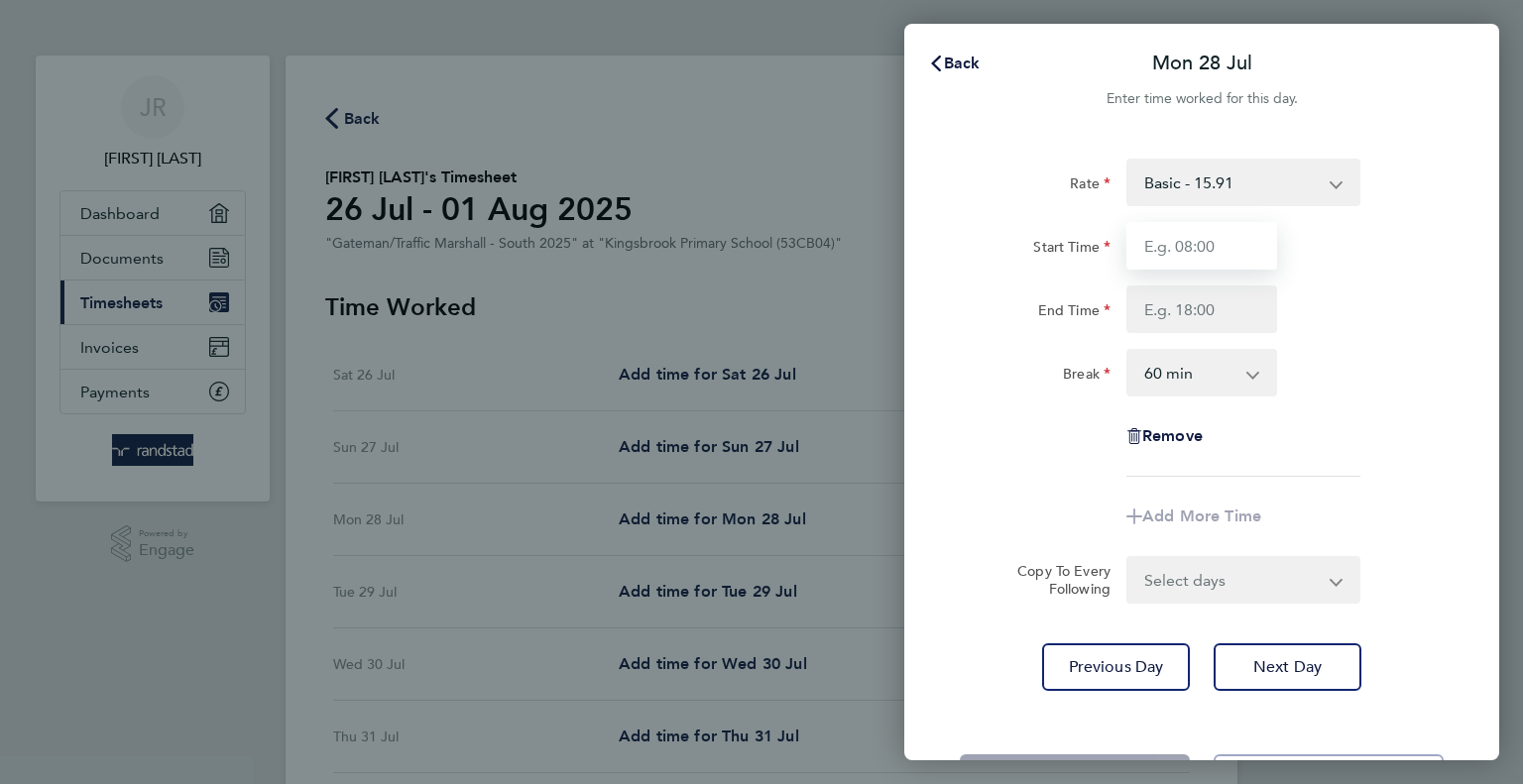 click on "Start Time" at bounding box center [1202, 246] 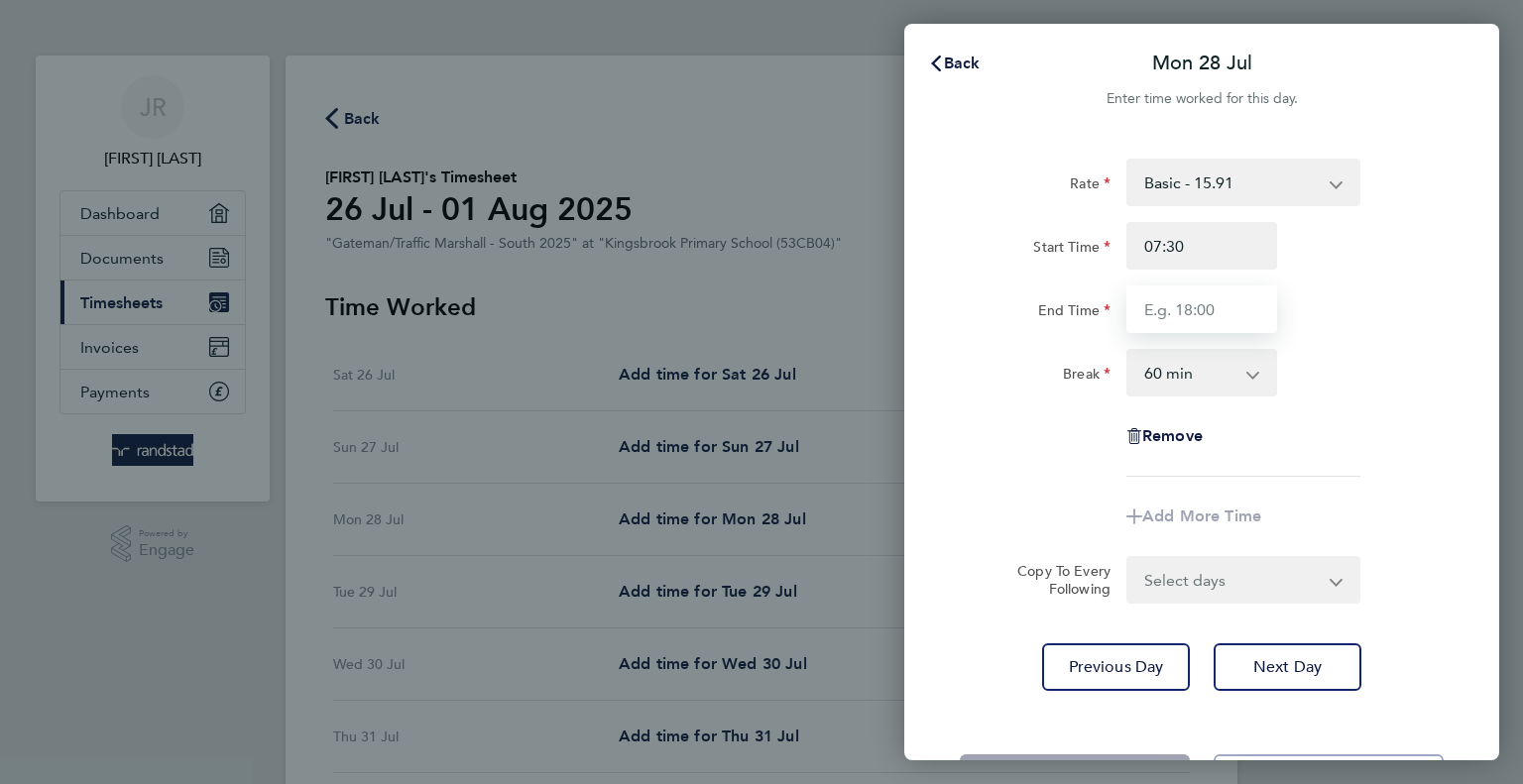click on "End Time" at bounding box center (1202, 309) 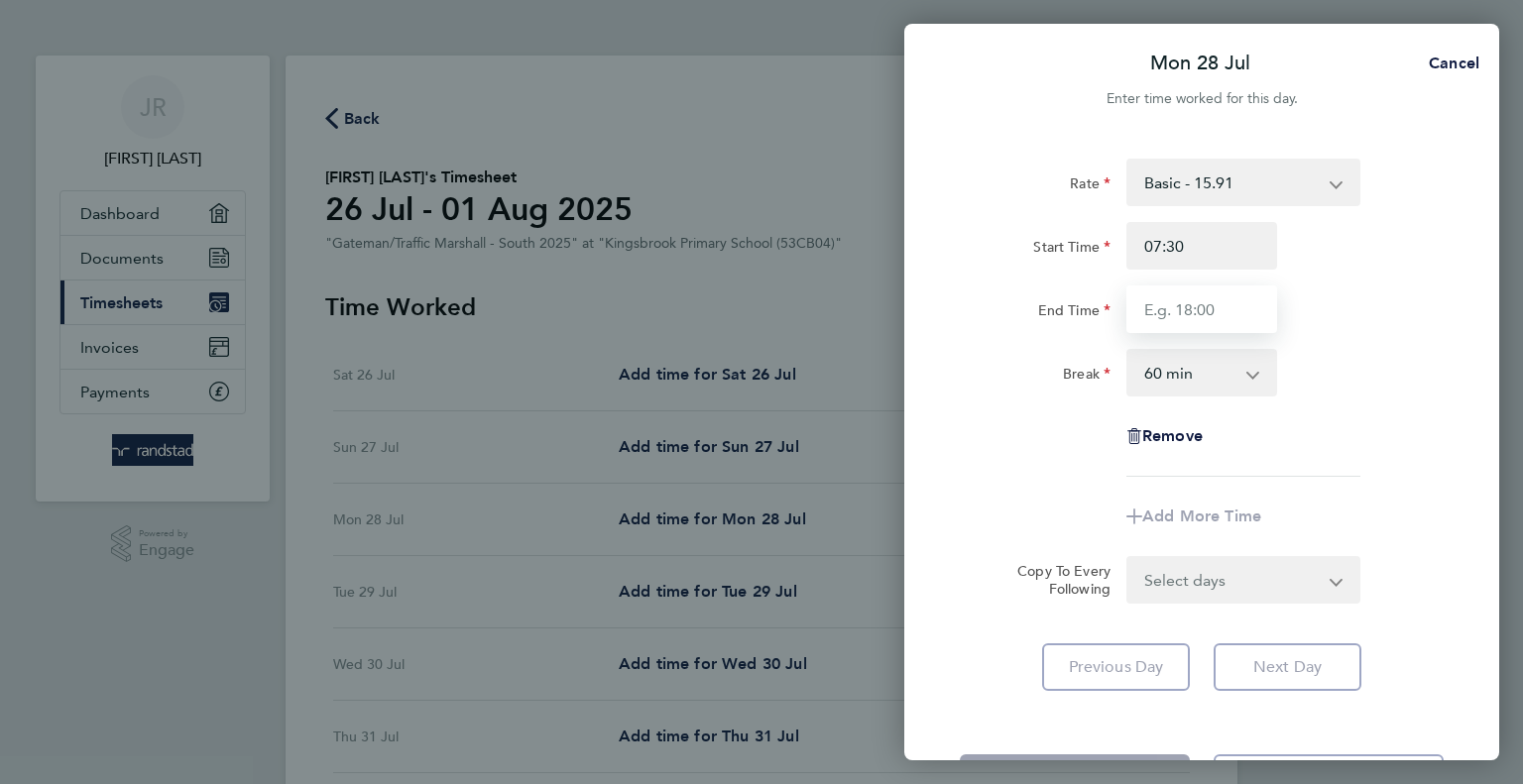 type on "16:45" 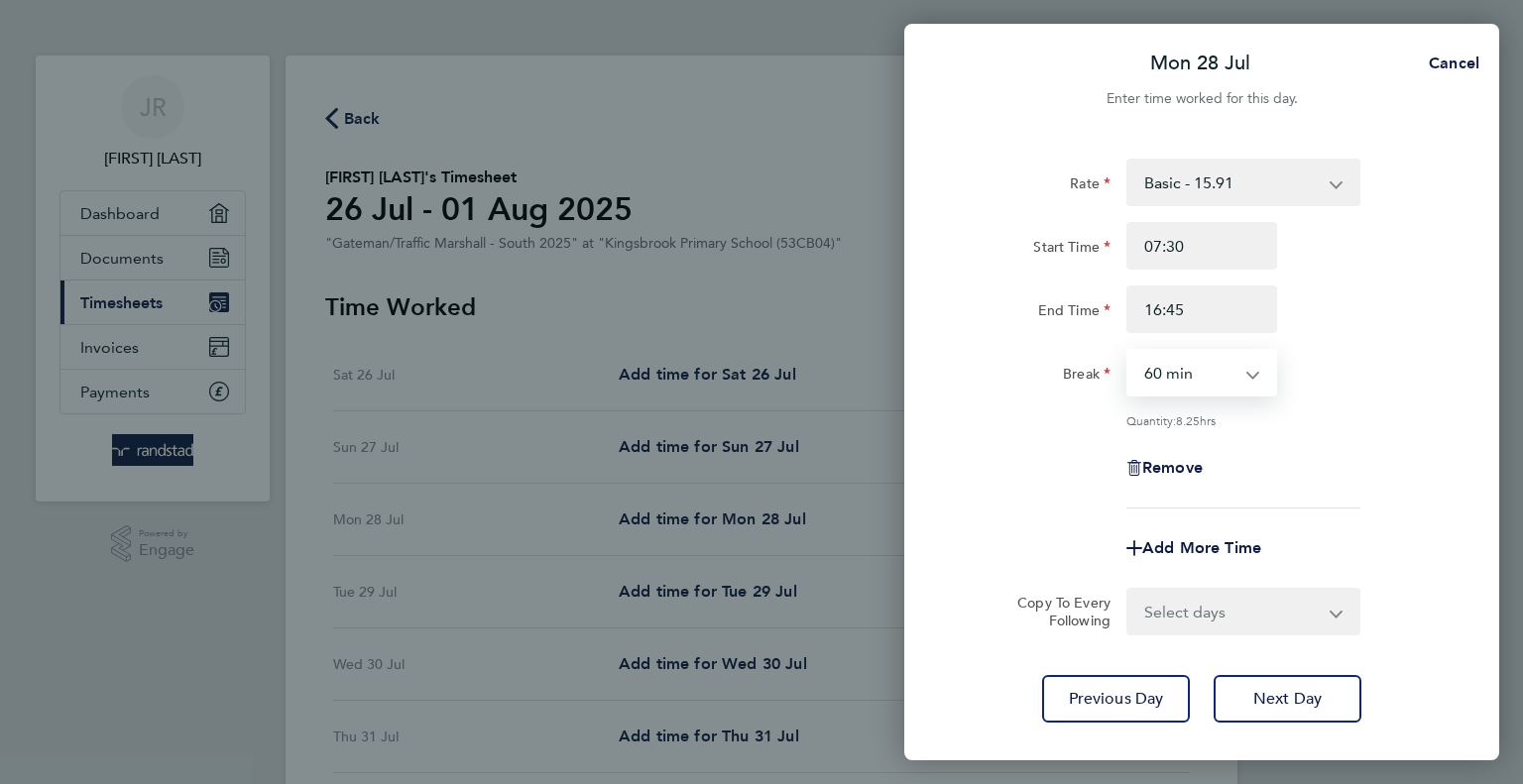 click on "0 min   15 min   30 min   45 min   60 min   75 min   90 min" at bounding box center [1190, 373] 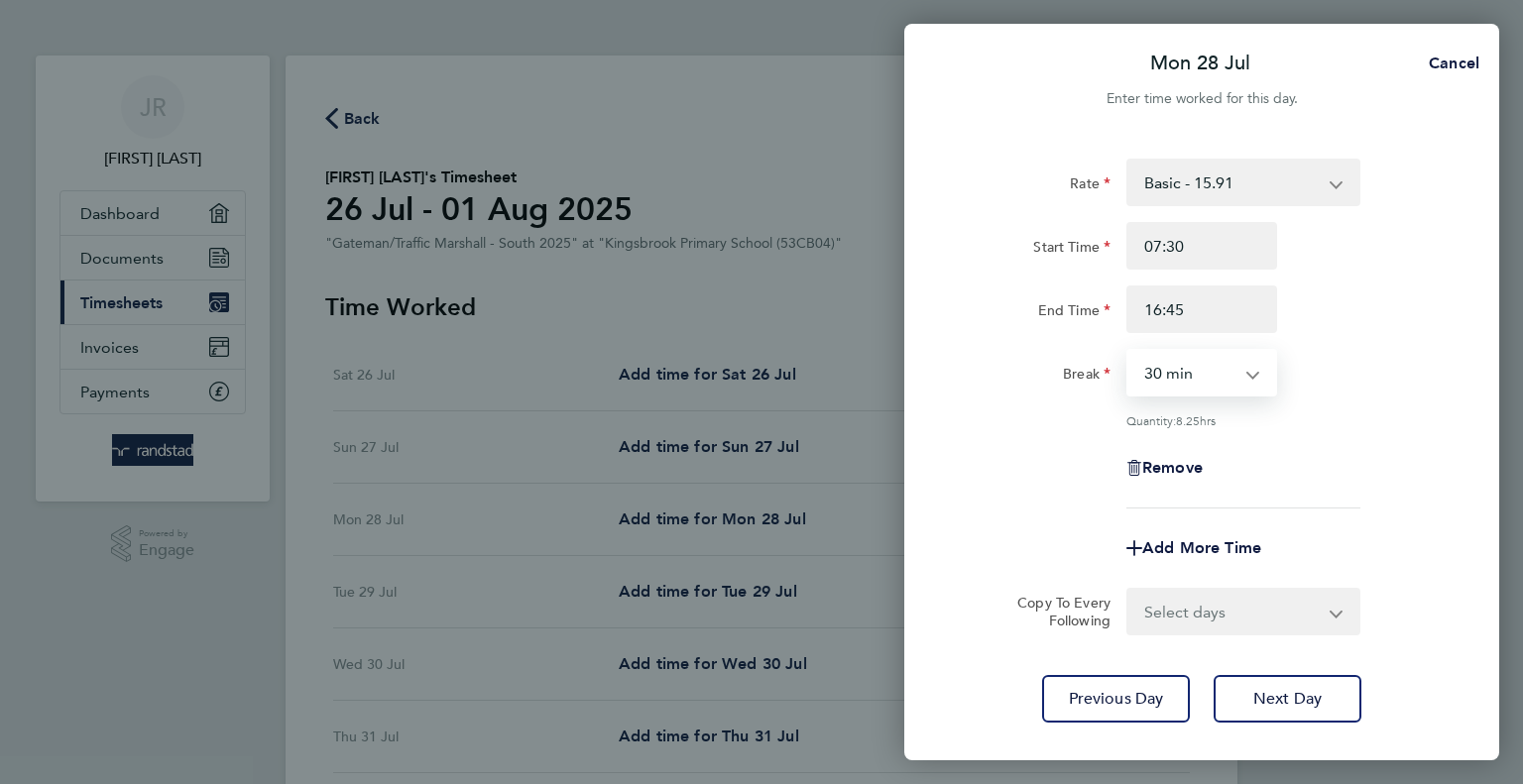 click on "0 min   15 min   30 min   45 min   60 min   75 min   90 min" at bounding box center (1190, 373) 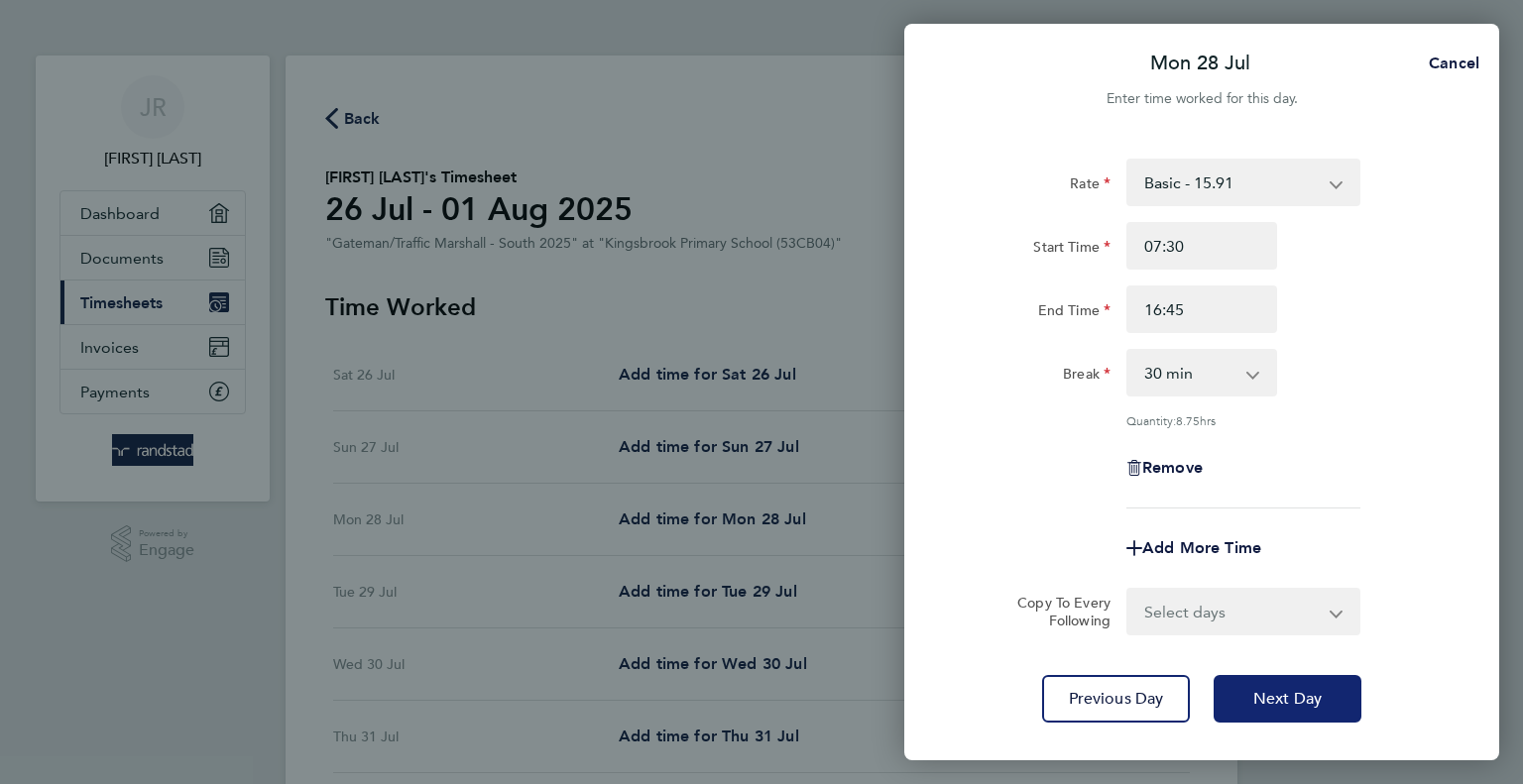 click on "Next Day" 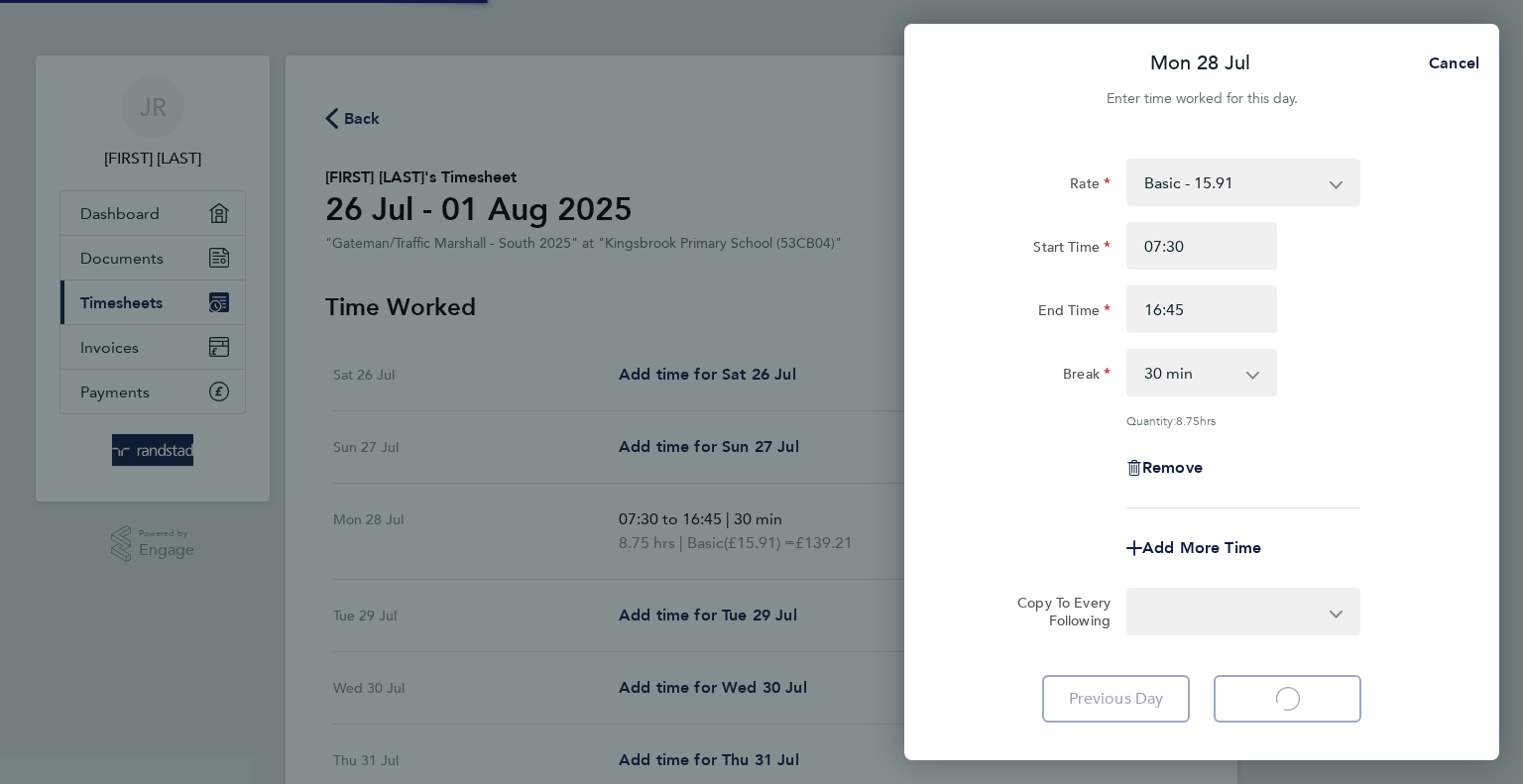 select on "60" 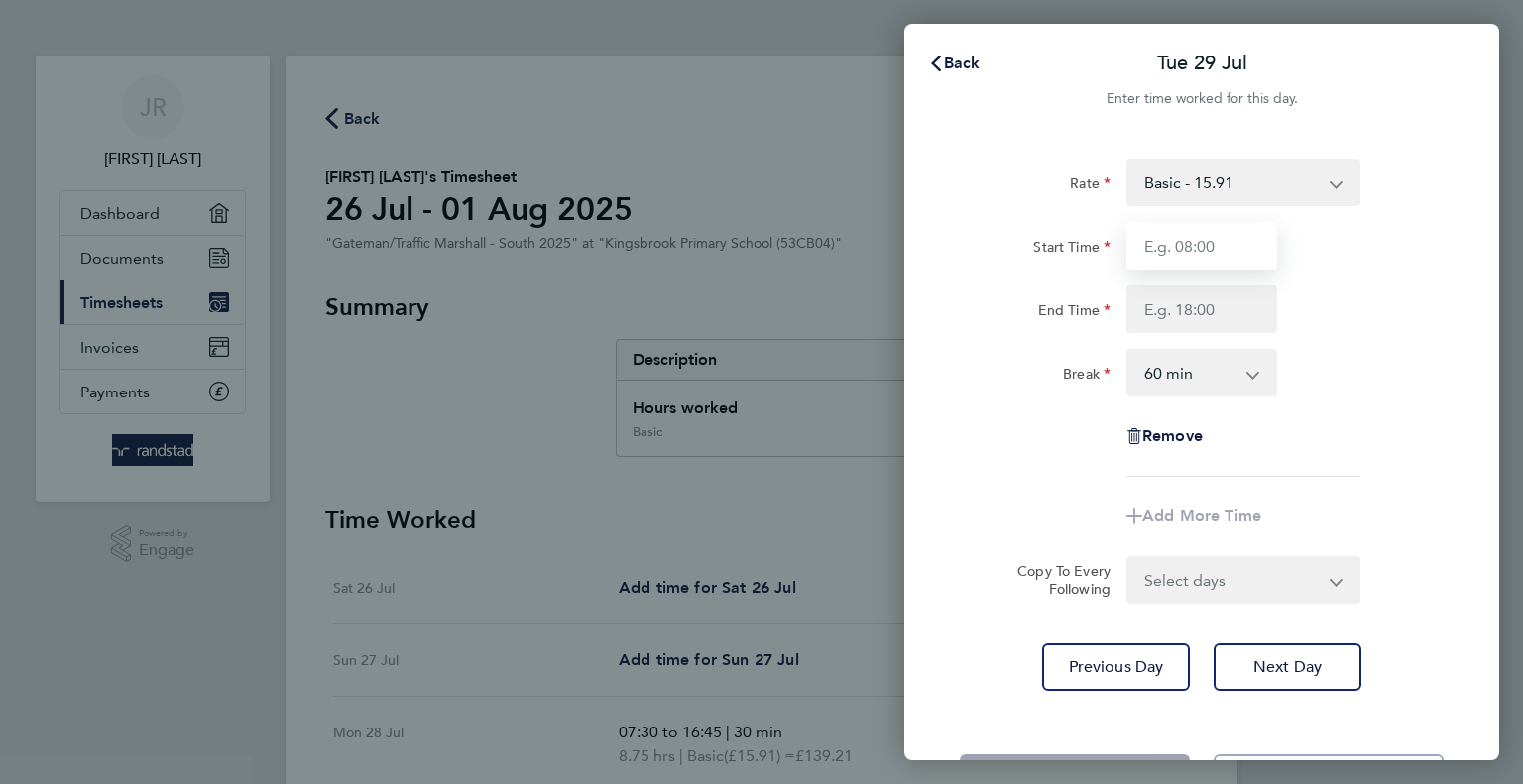click on "Start Time" at bounding box center (1202, 246) 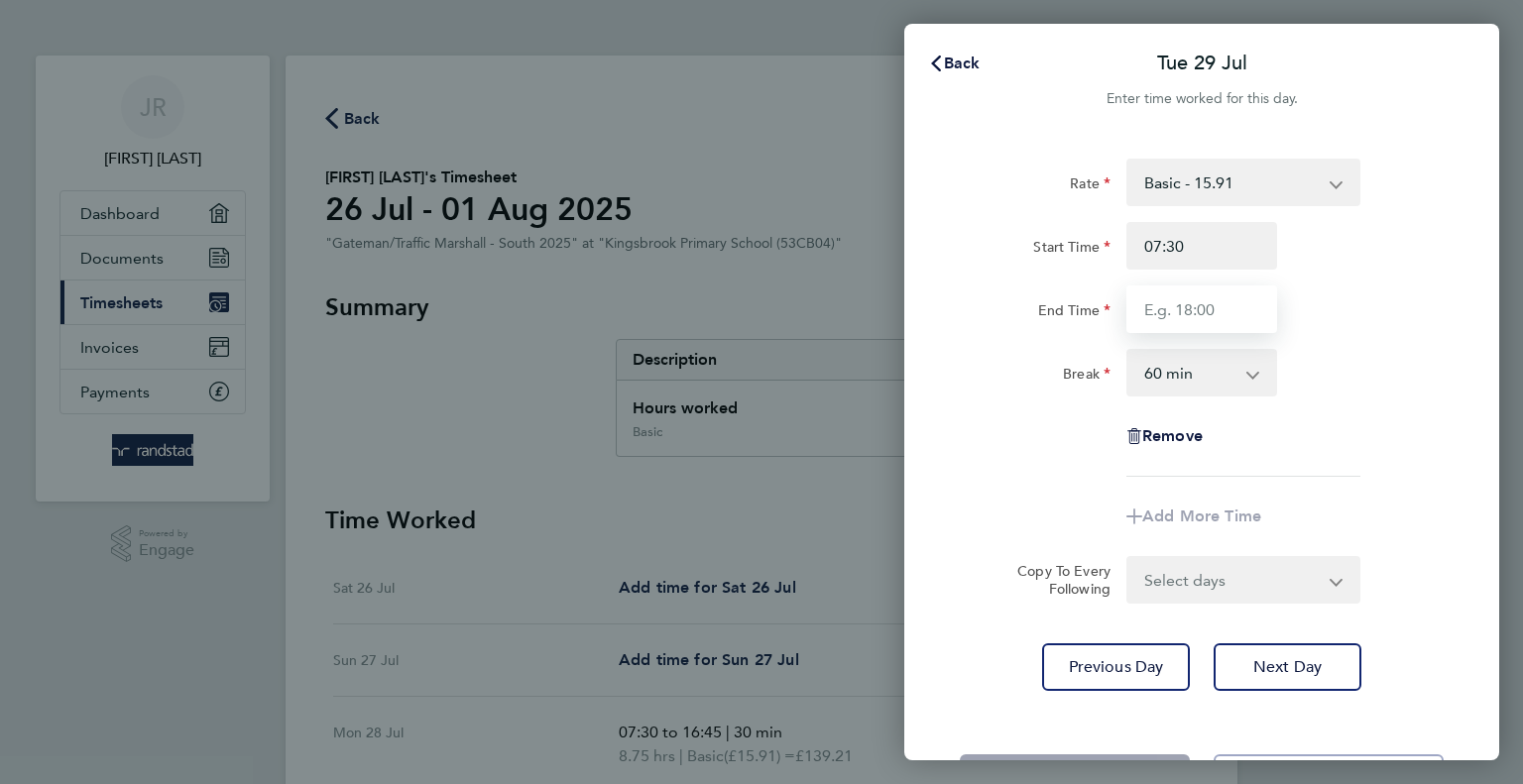 click on "End Time" at bounding box center [1202, 309] 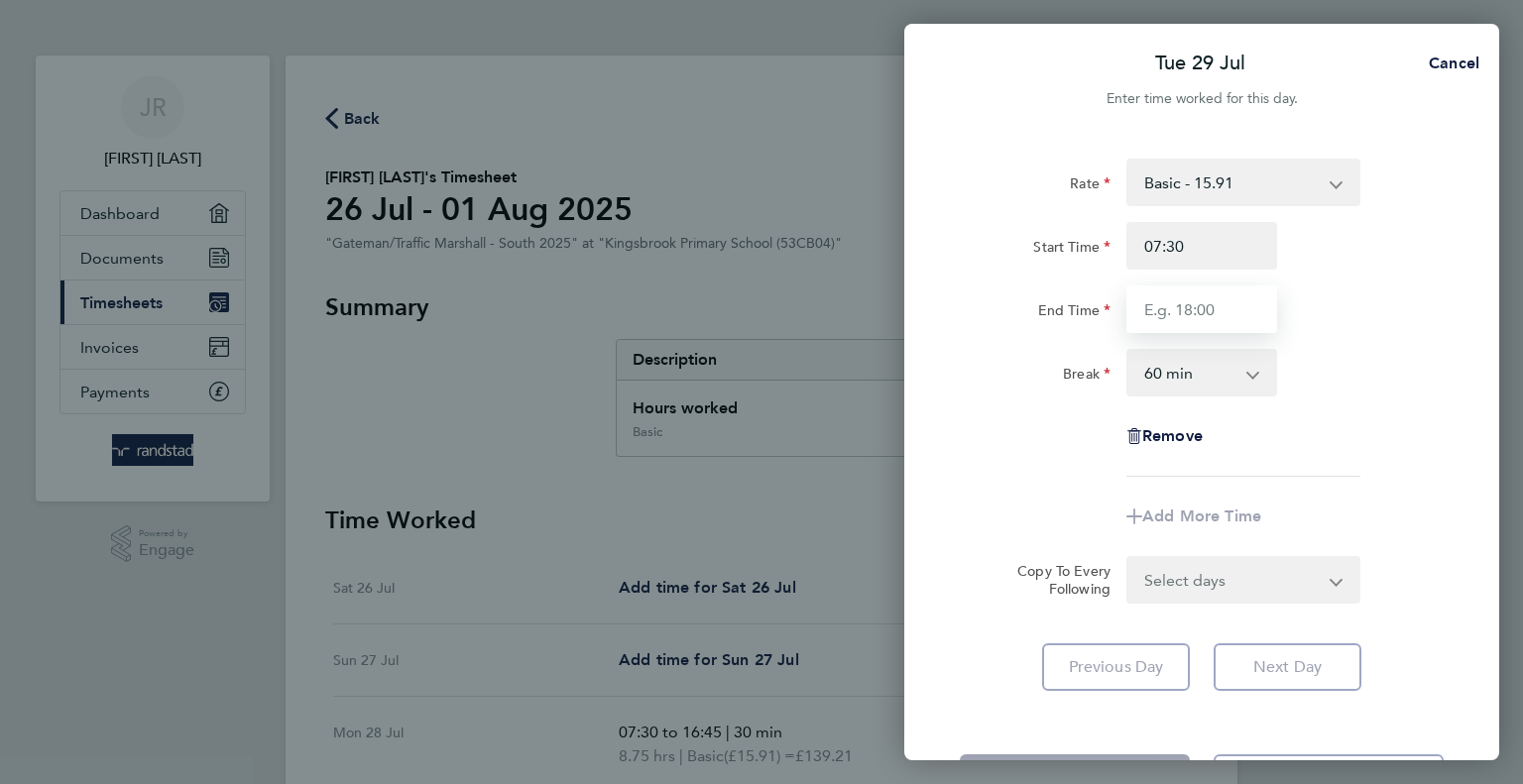 type on "16:30" 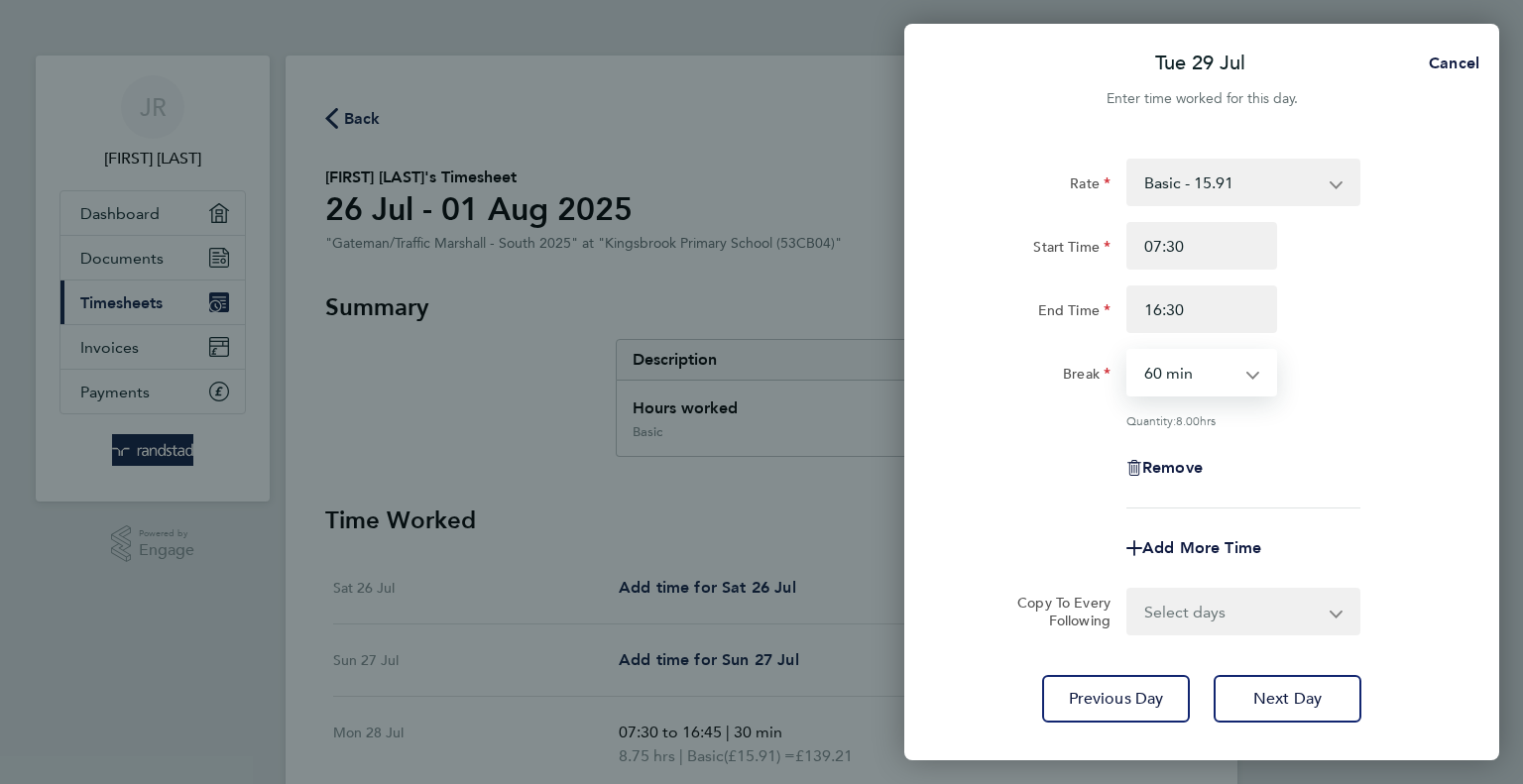 click on "0 min   15 min   30 min   45 min   60 min   75 min   90 min" at bounding box center [1190, 373] 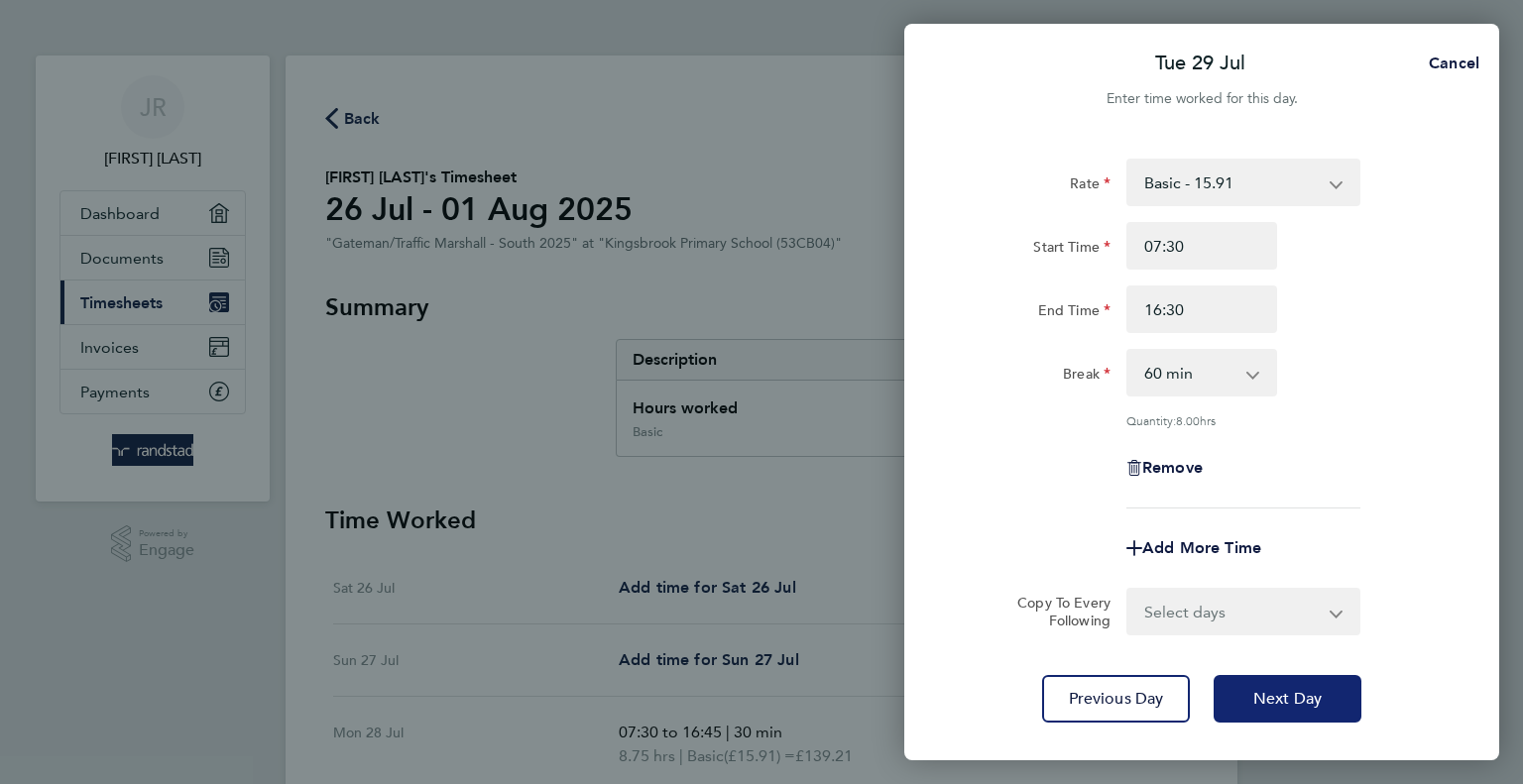 click on "Next Day" 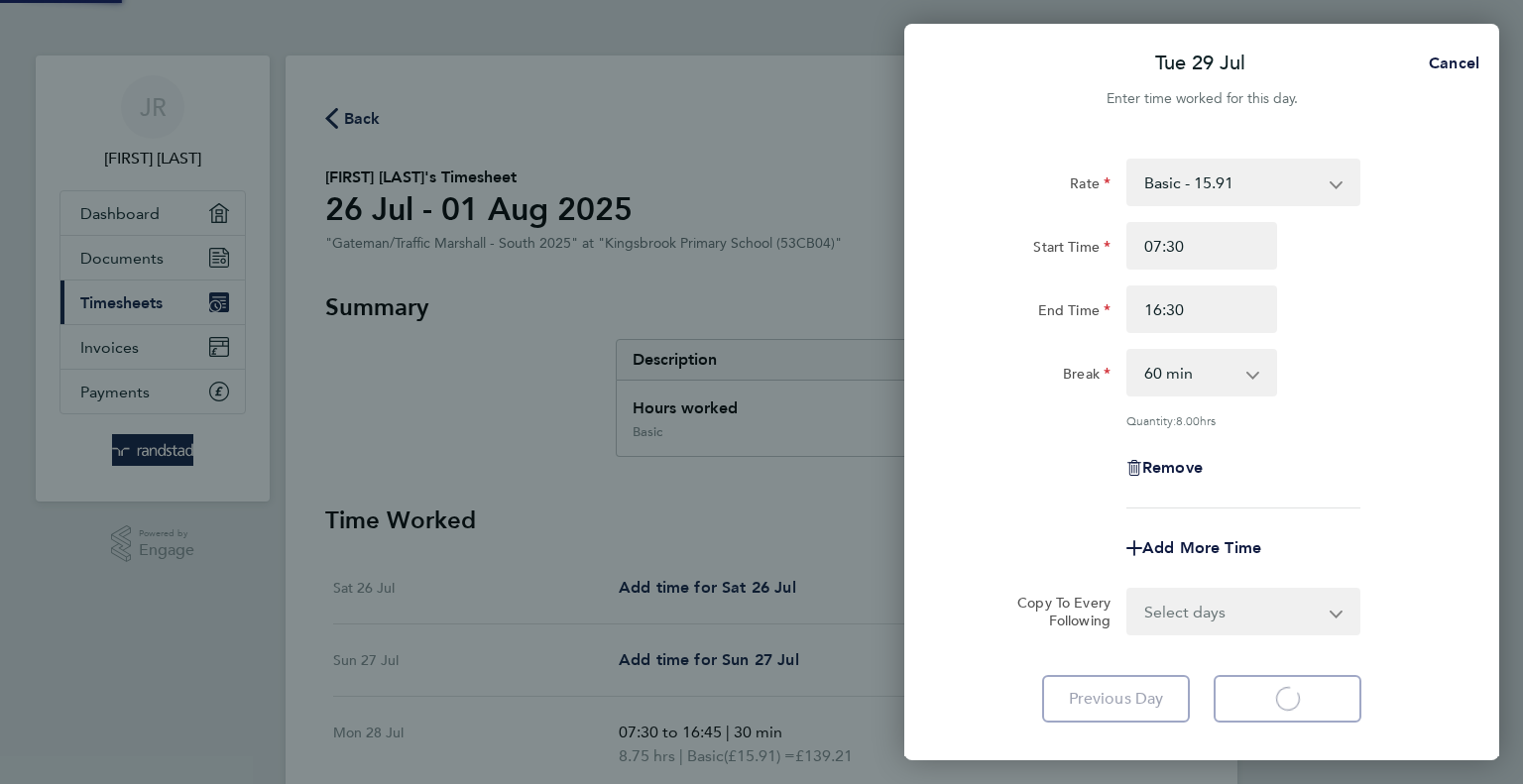select on "60" 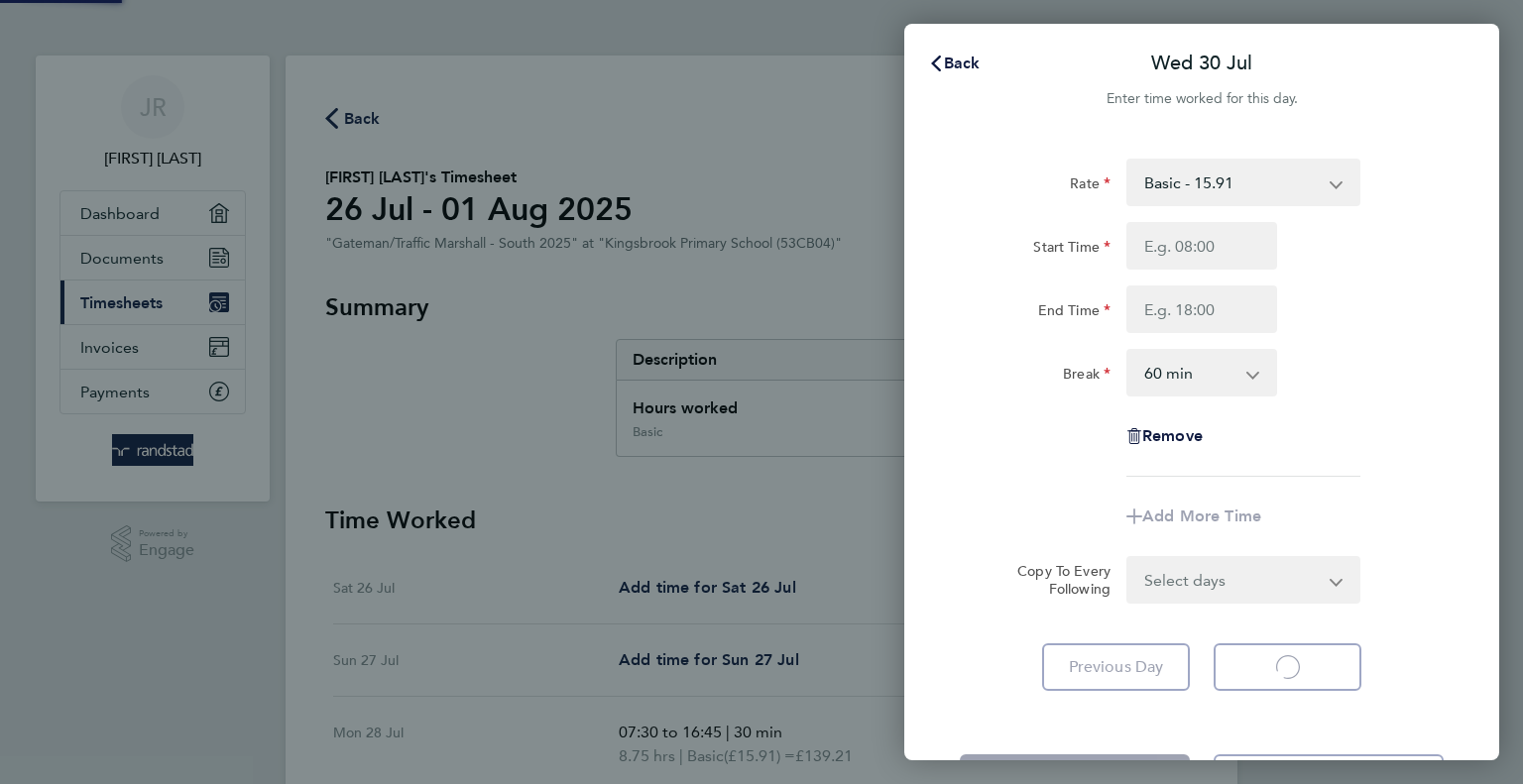 select on "60" 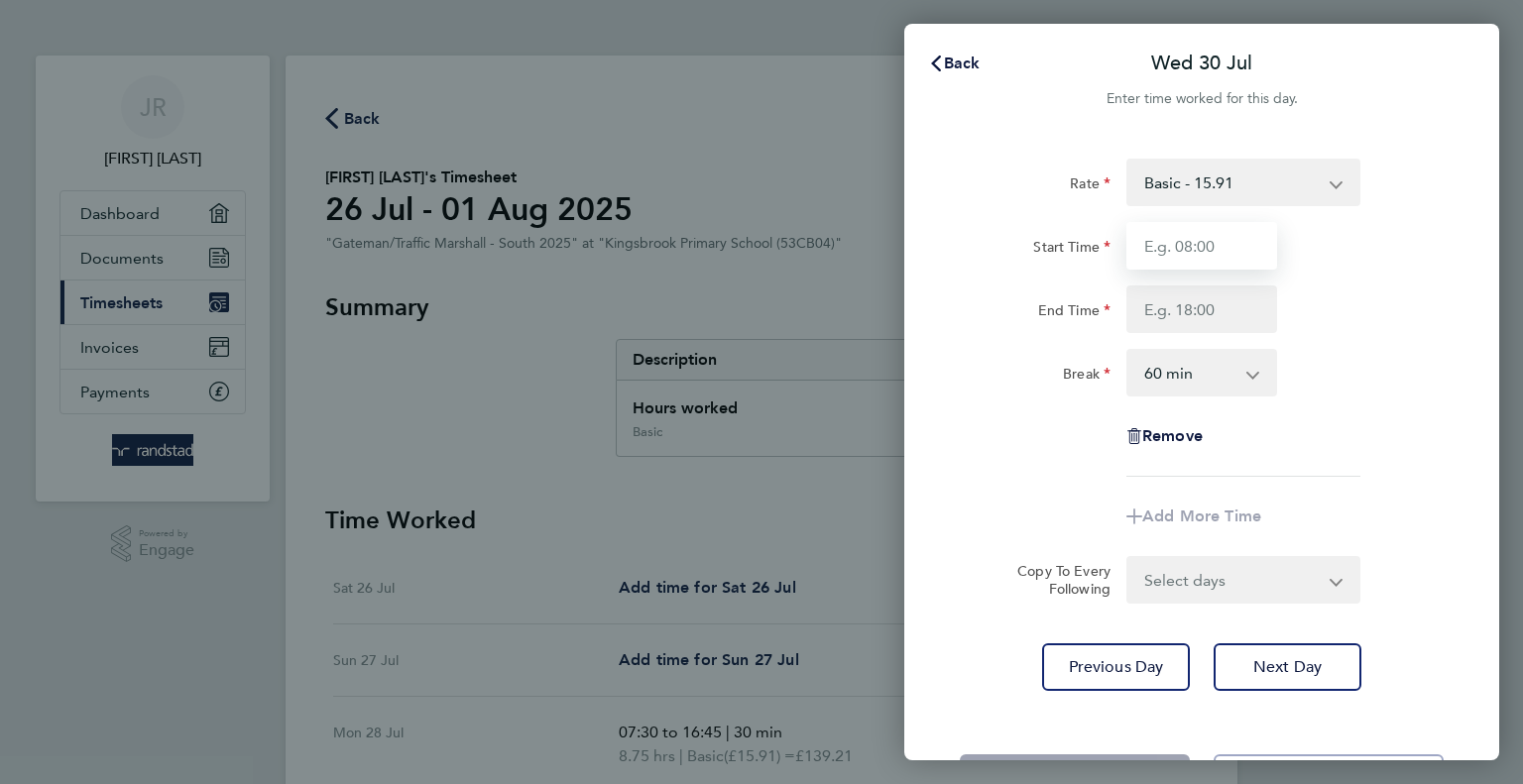 click on "Start Time" at bounding box center (1202, 246) 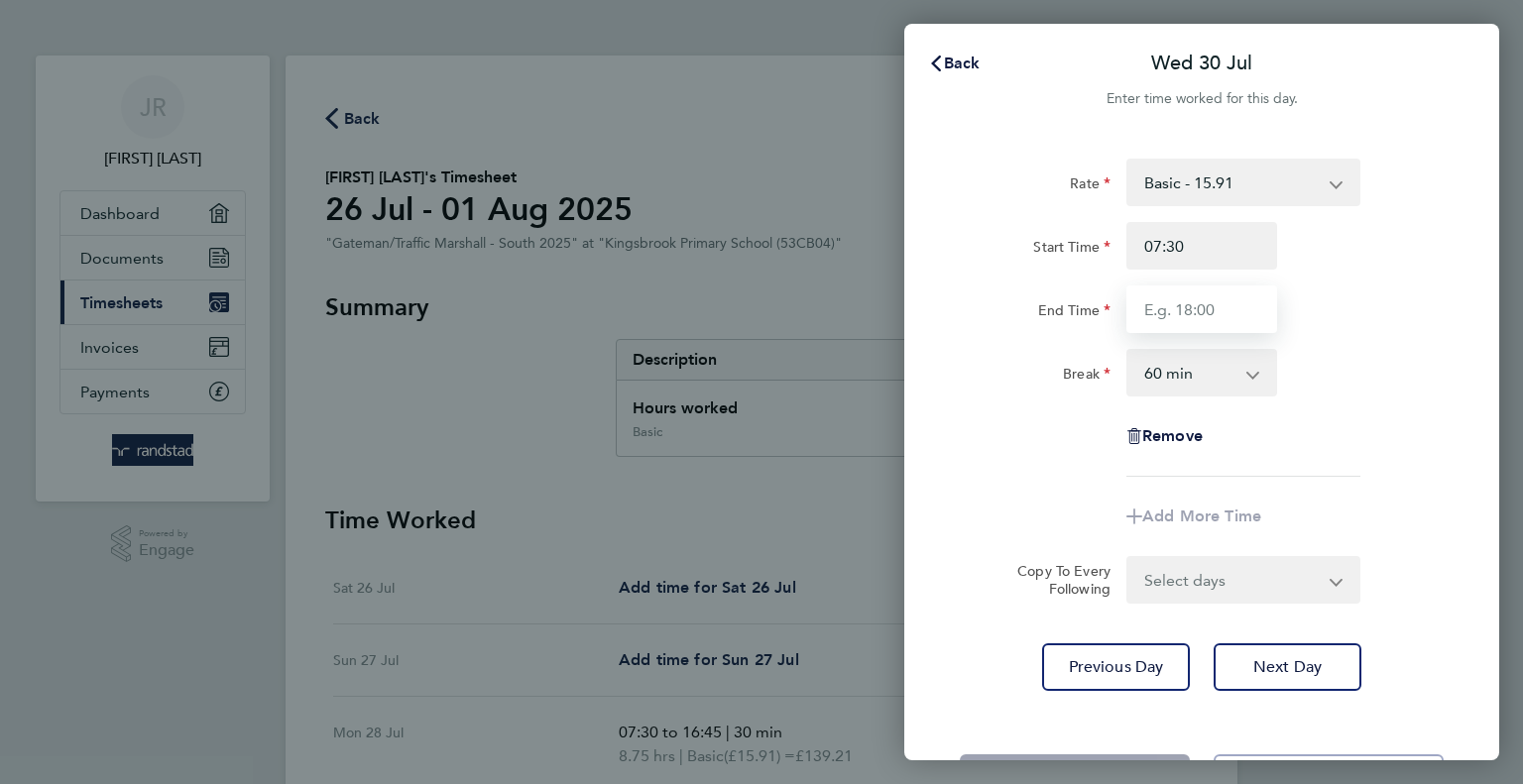 click on "End Time" at bounding box center (1202, 309) 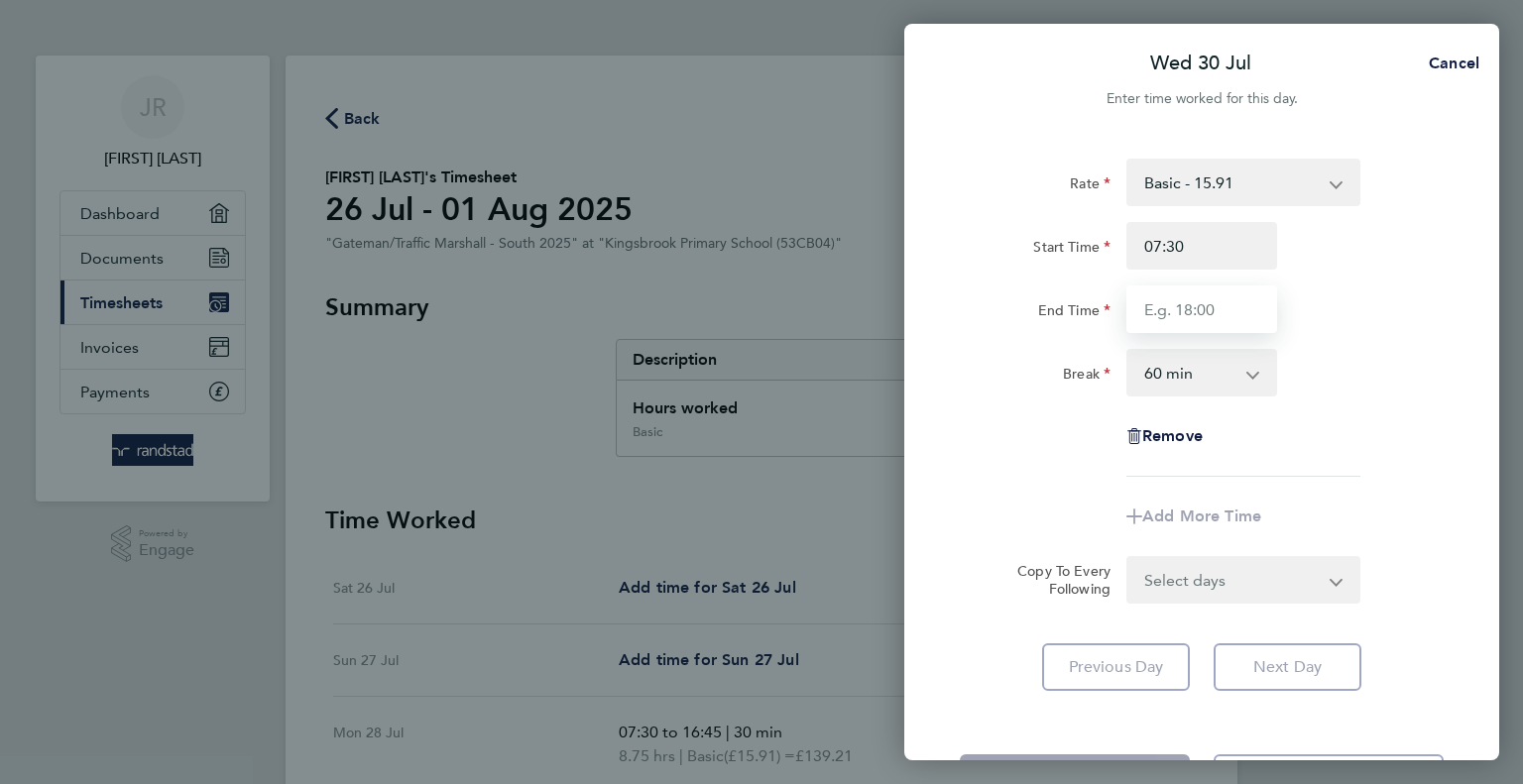 type on "16:30" 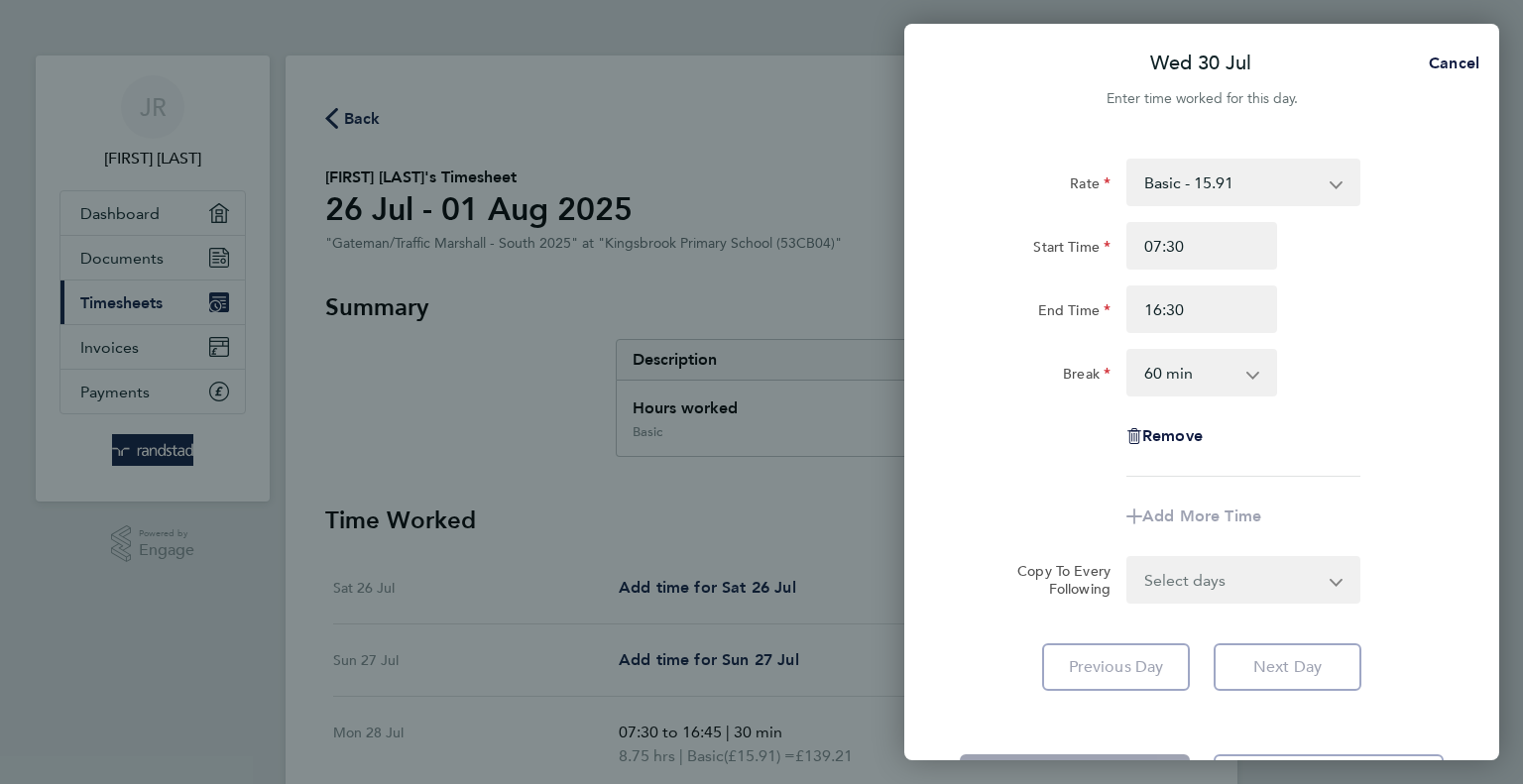 click on "0 min   15 min   30 min   45 min   60 min   75 min   90 min" at bounding box center [1190, 373] 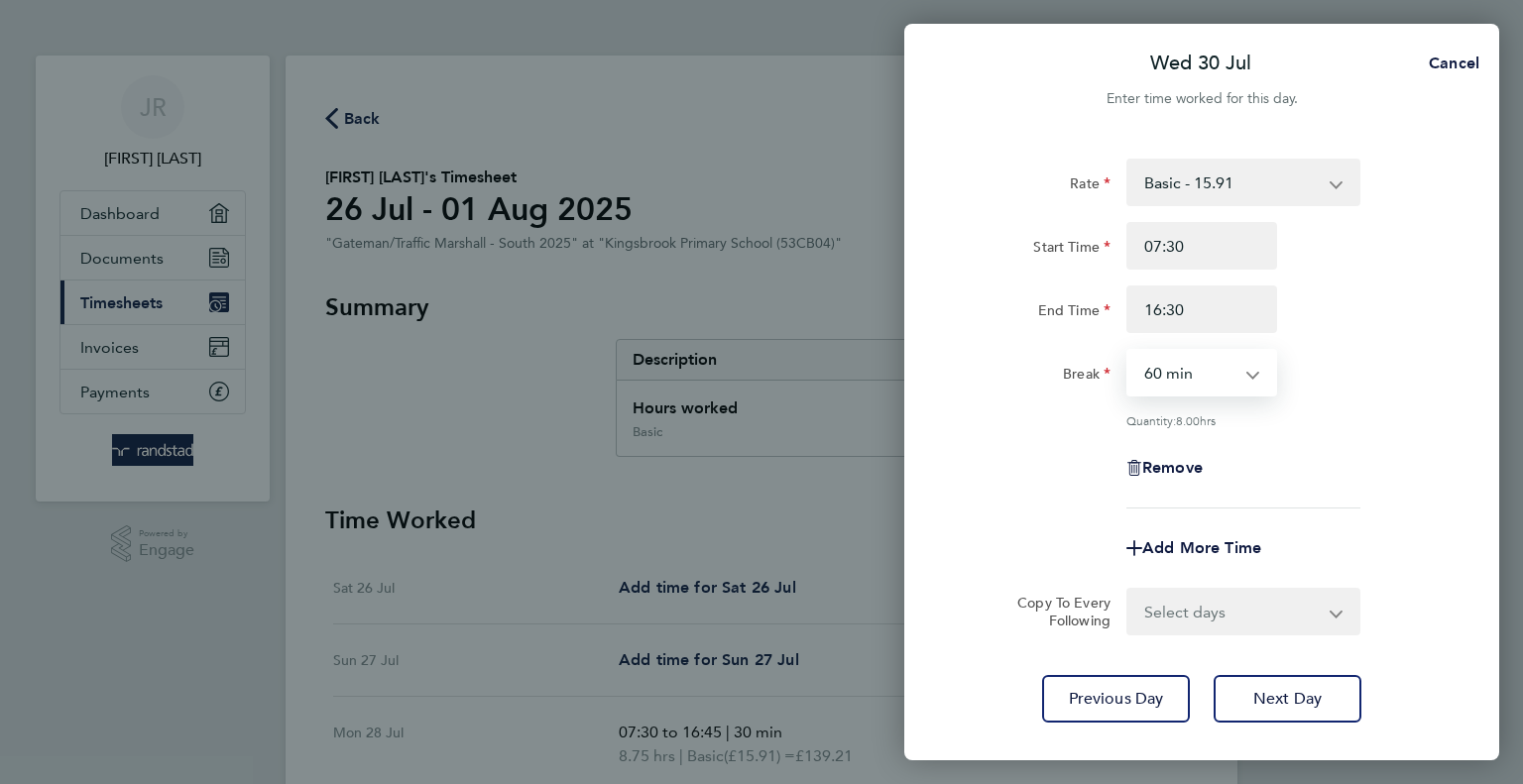 select on "30" 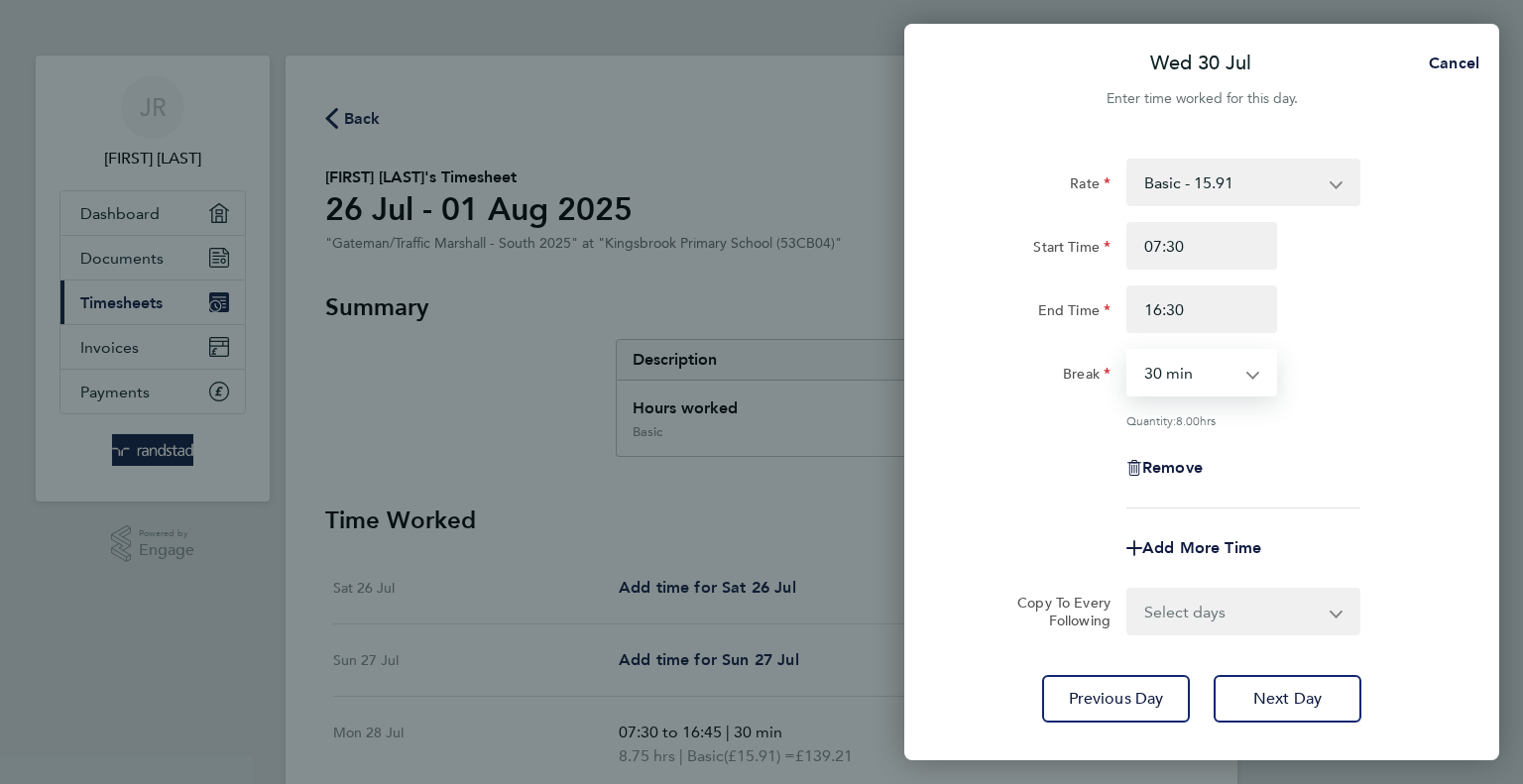 click on "0 min   15 min   30 min   45 min   60 min   75 min   90 min" at bounding box center [1190, 373] 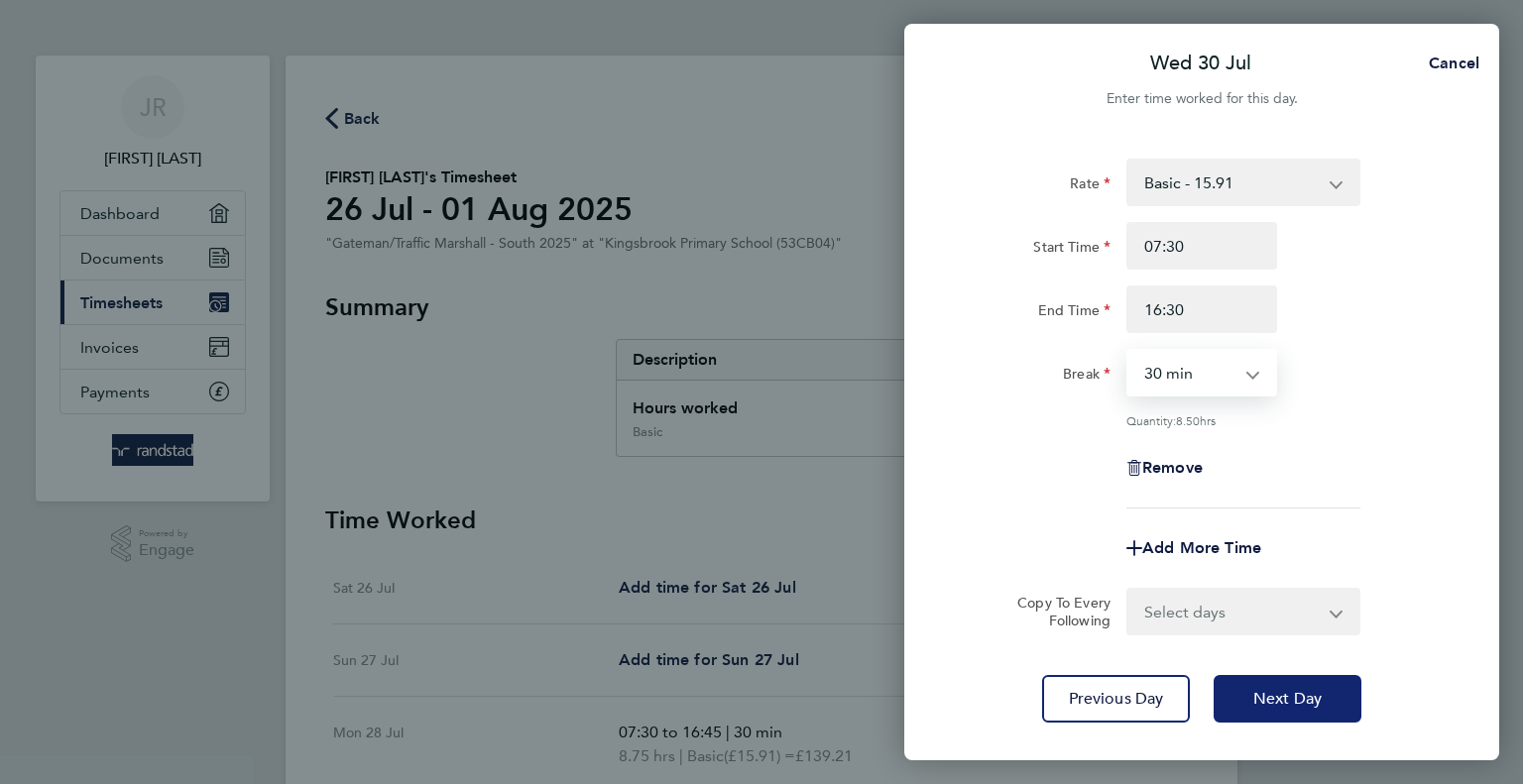 click on "Next Day" 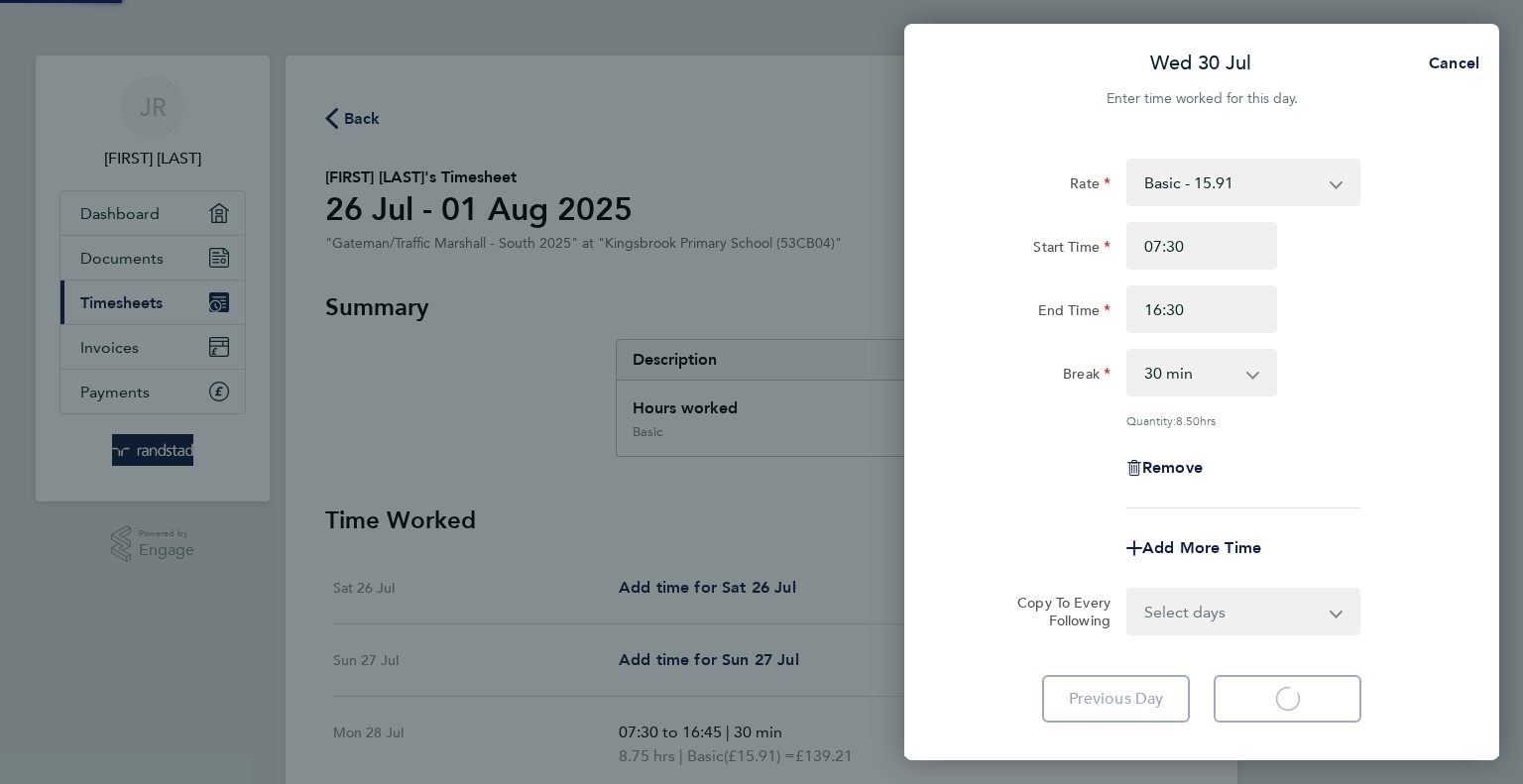 select on "60" 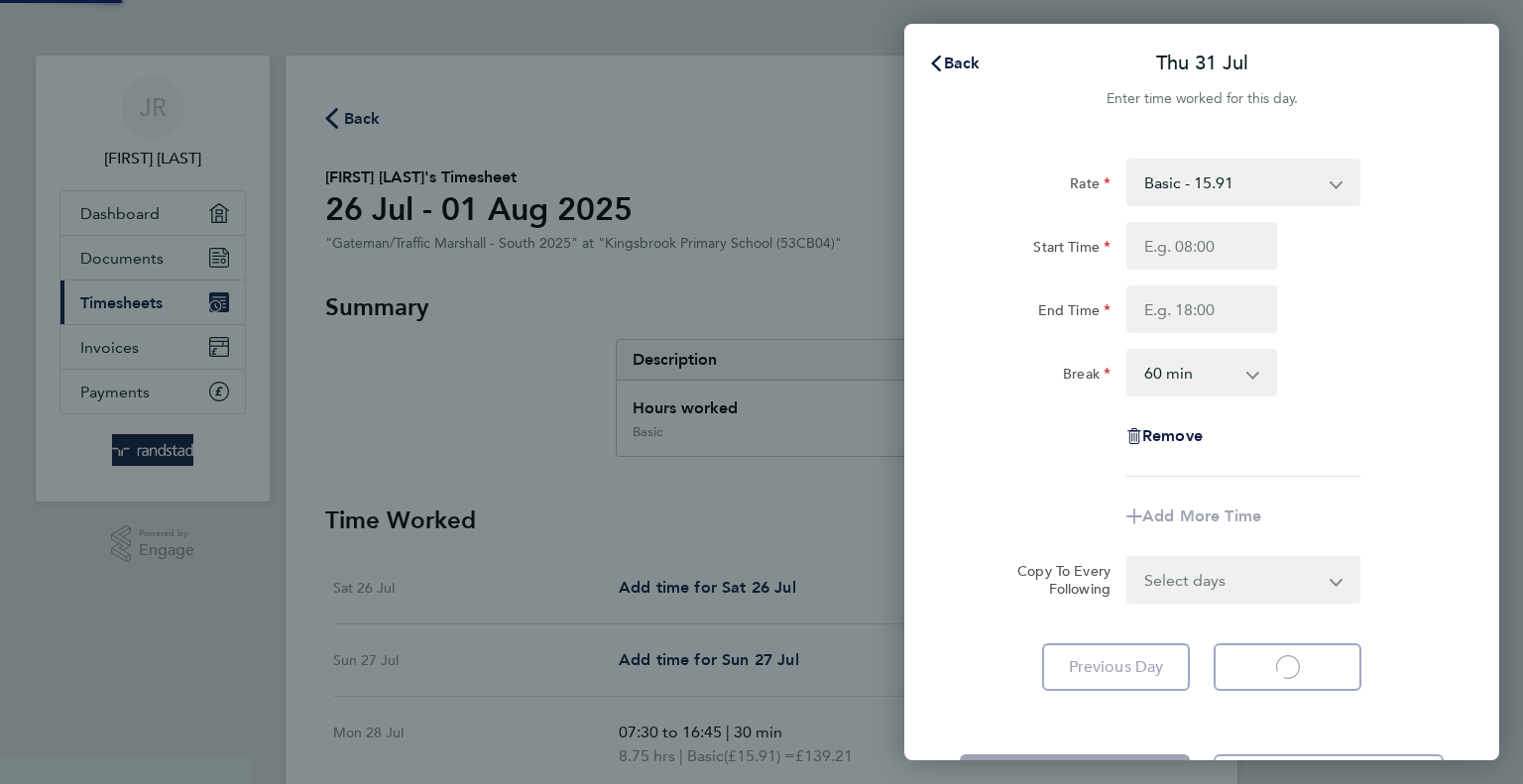select on "60" 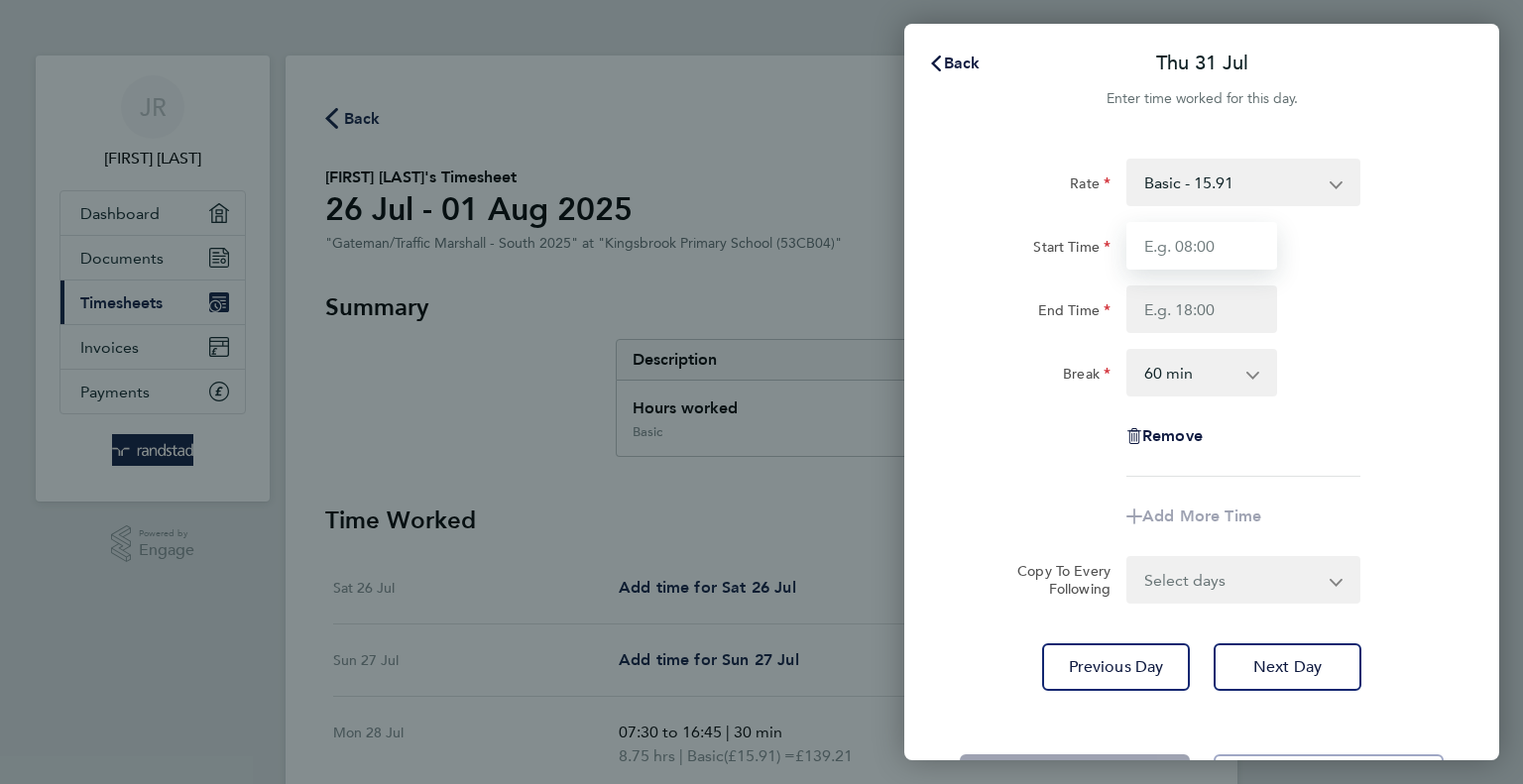 click on "Start Time" at bounding box center (1202, 246) 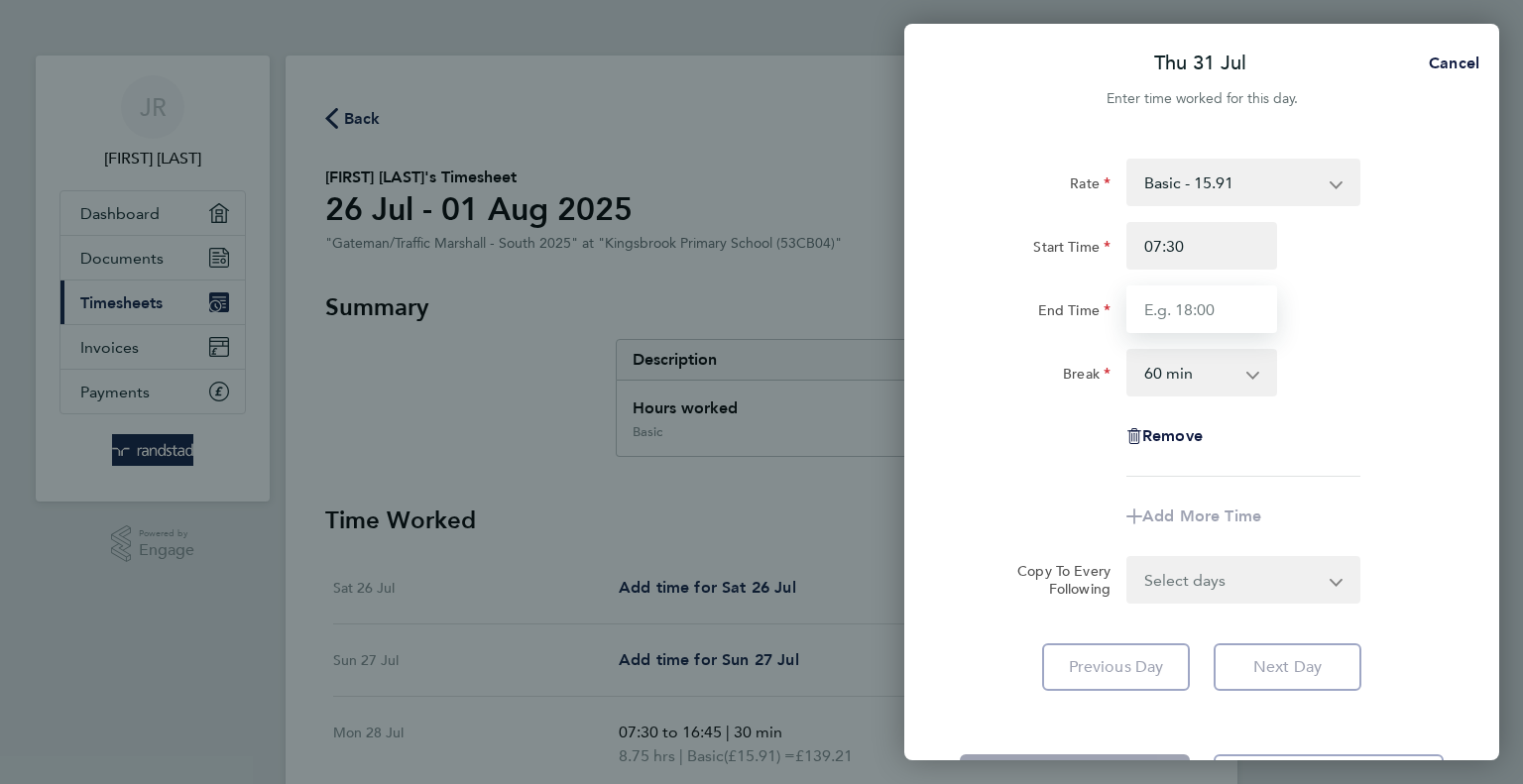 click on "End Time" at bounding box center [1202, 309] 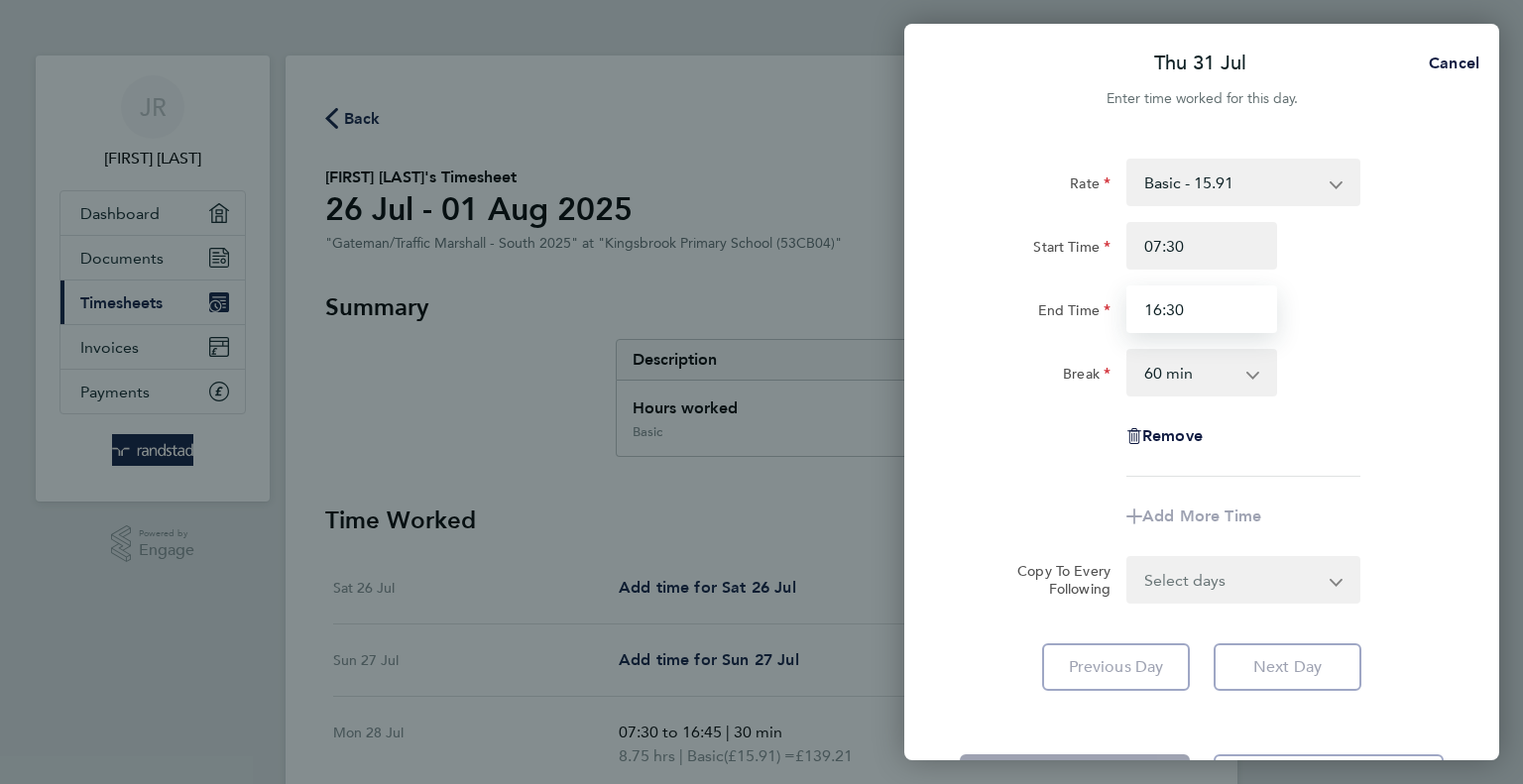 click on "16:30" at bounding box center [1202, 309] 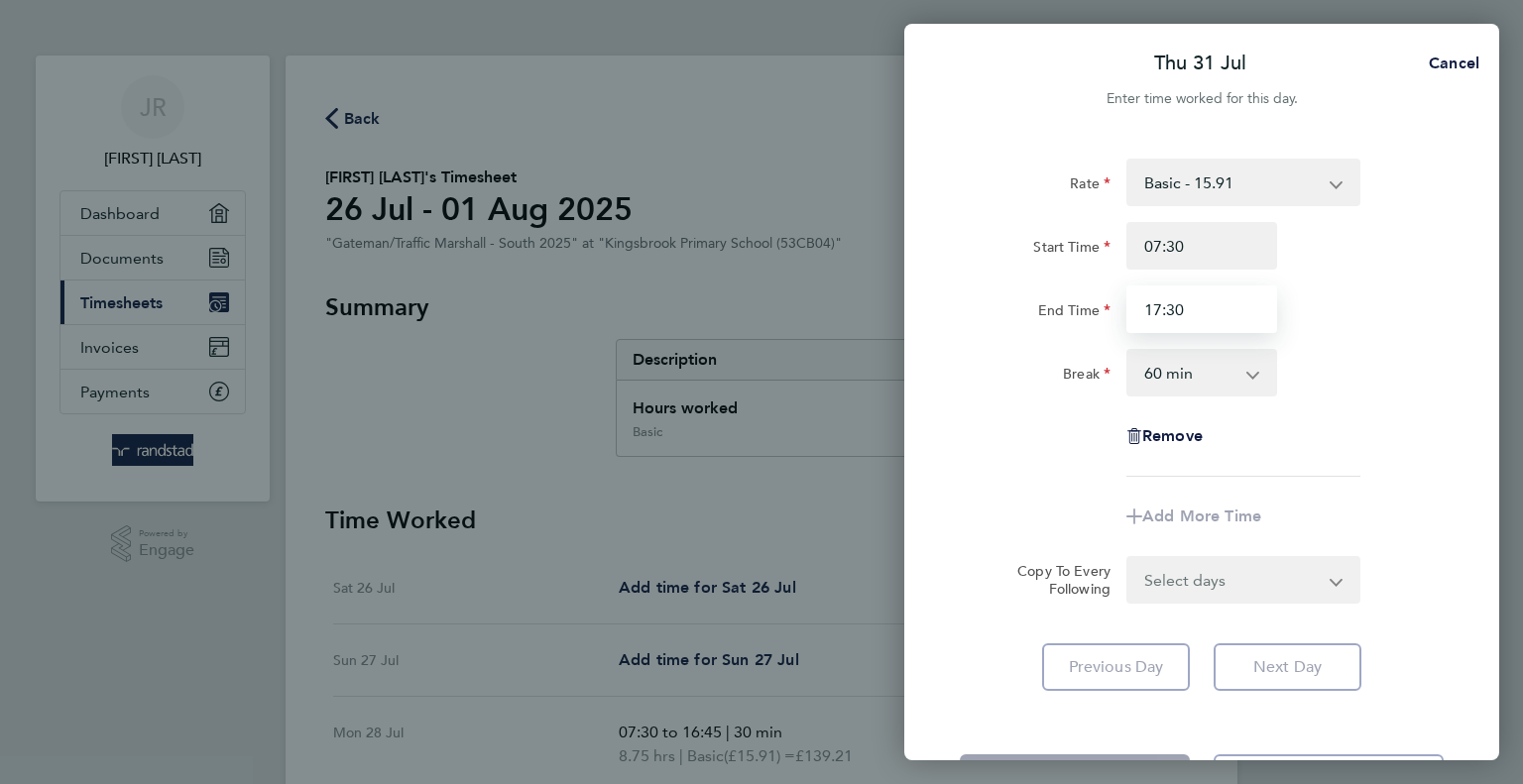 type on "17:30" 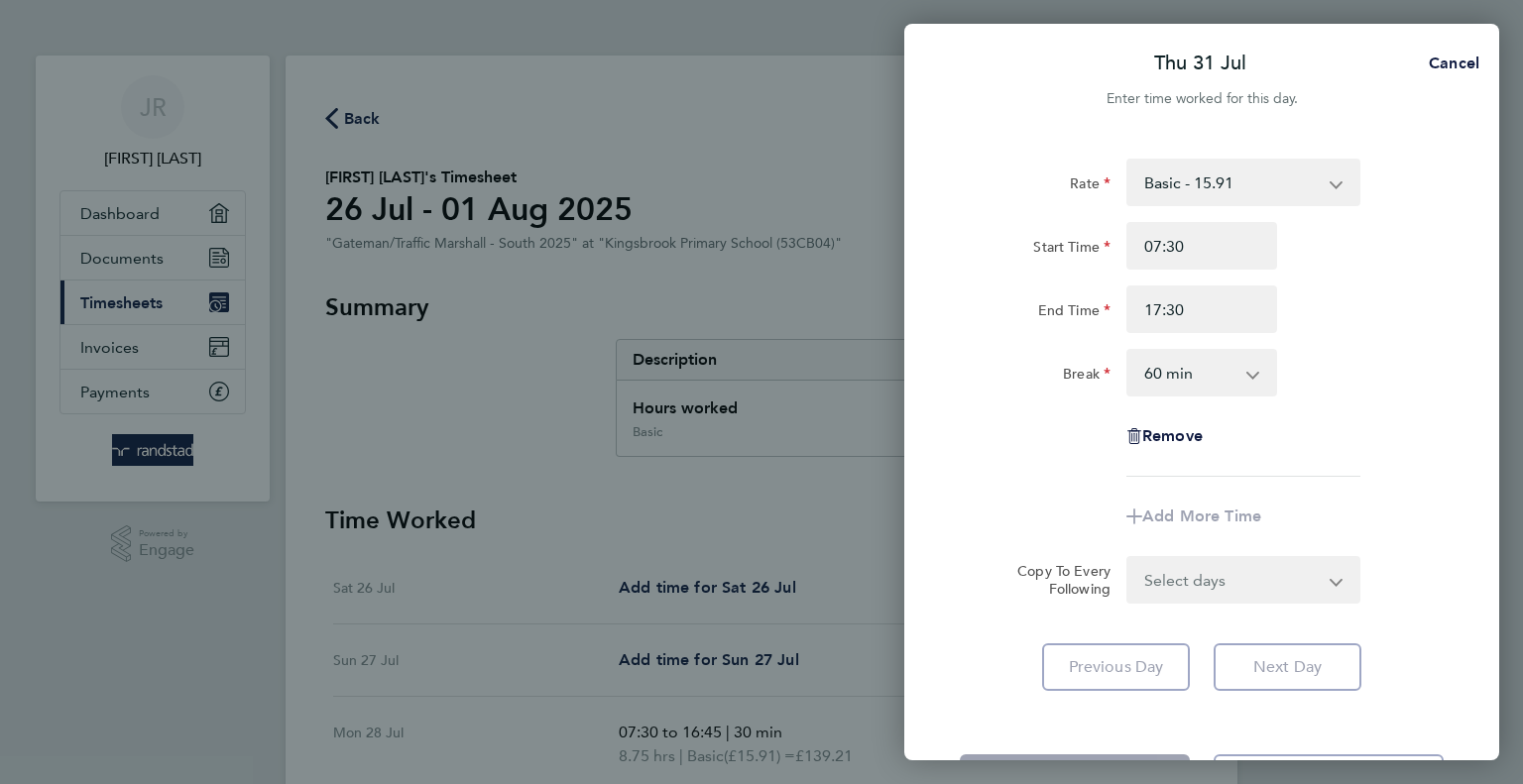 click on "0 min   15 min   30 min   45 min   60 min   75 min   90 min" at bounding box center [1190, 373] 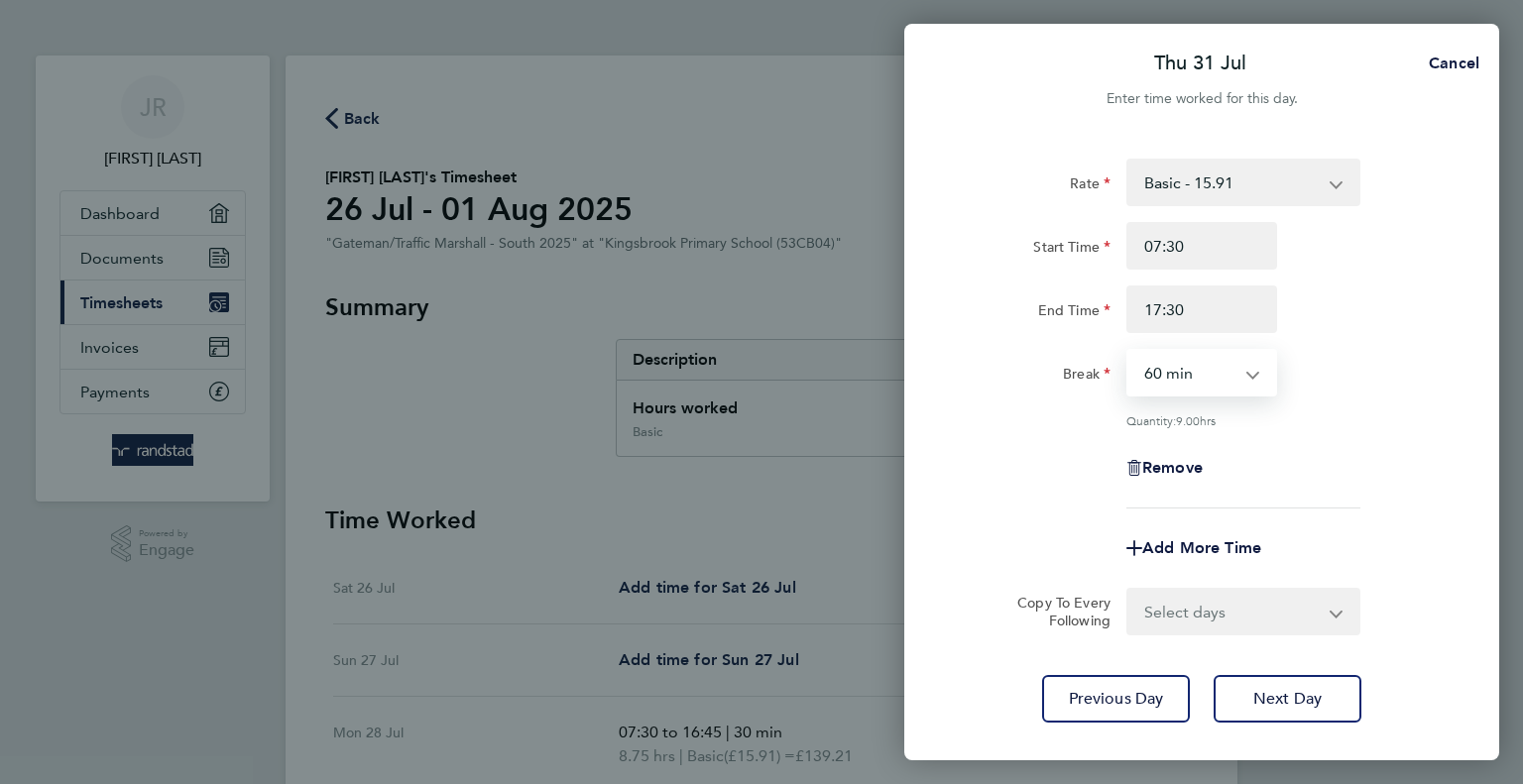select on "30" 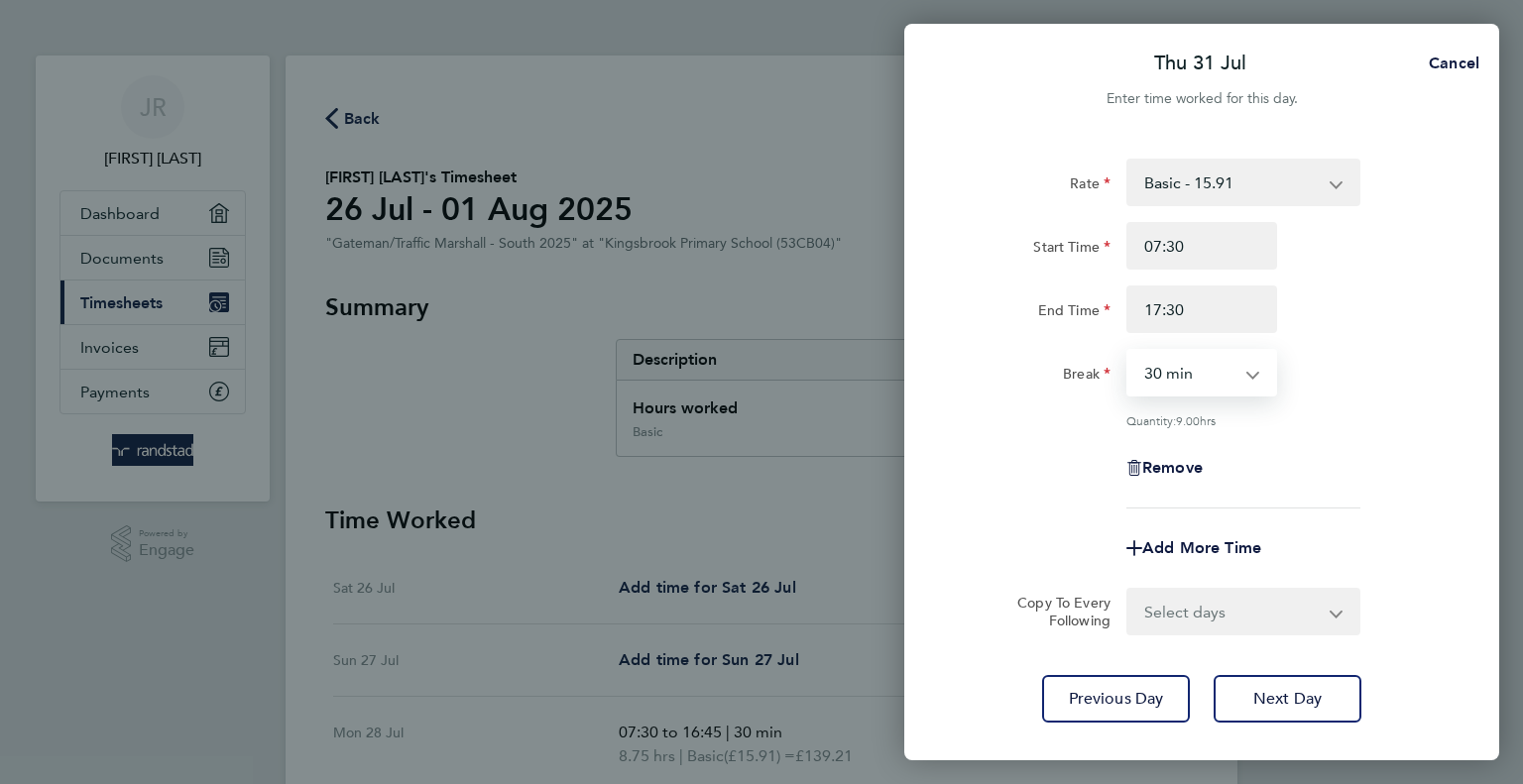 click on "0 min   15 min   30 min   45 min   60 min   75 min   90 min" at bounding box center [1190, 373] 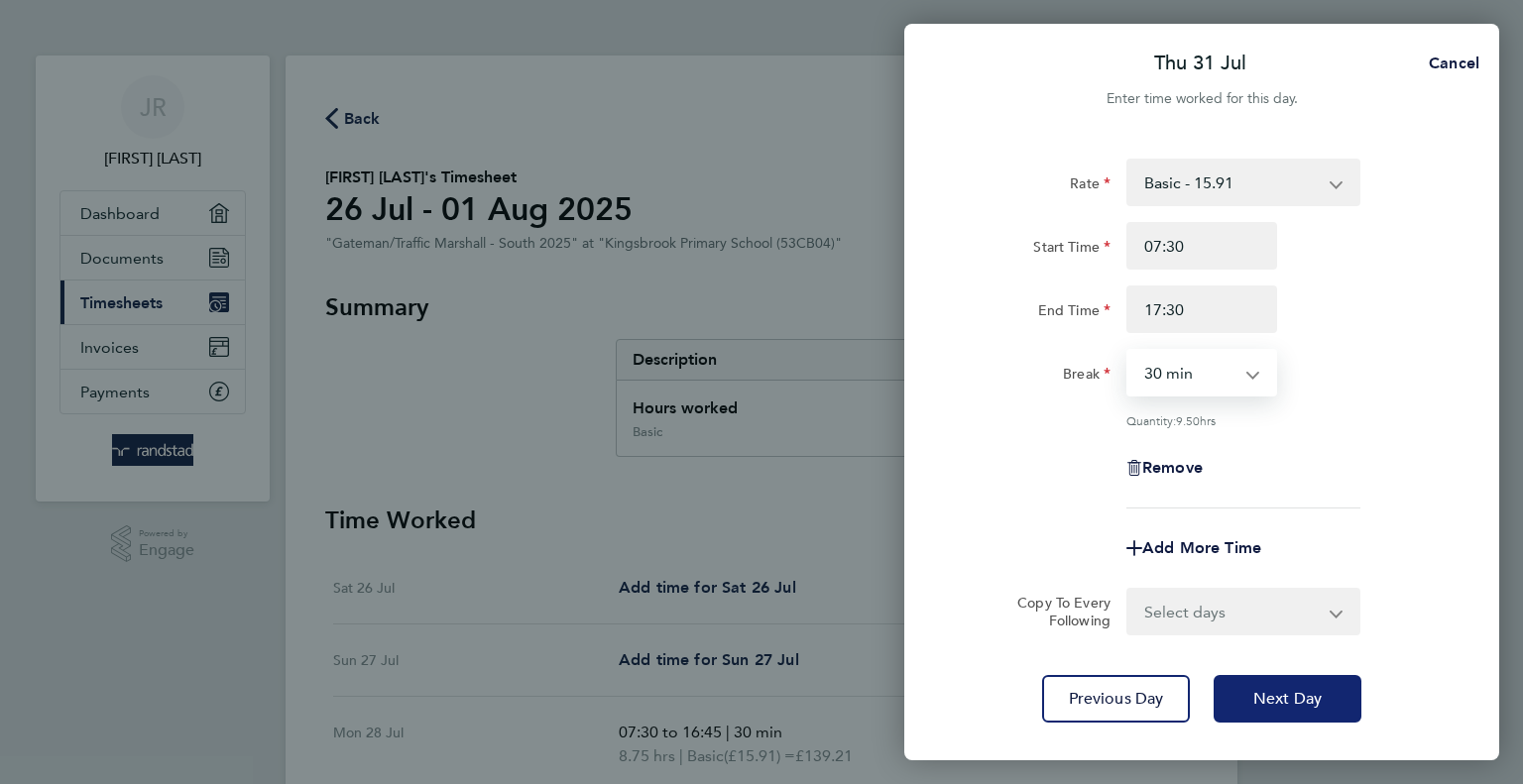 click on "Next Day" 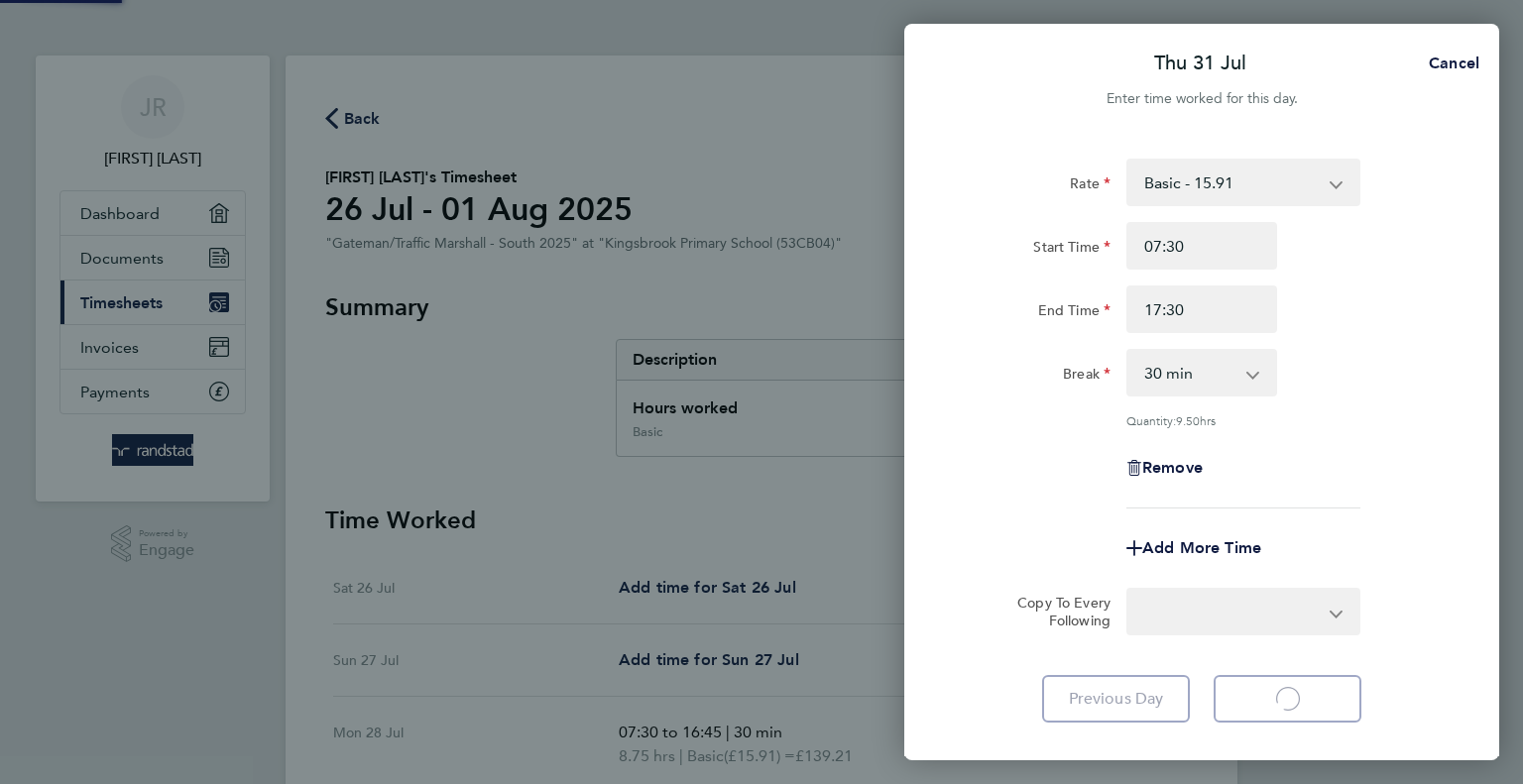 select on "60" 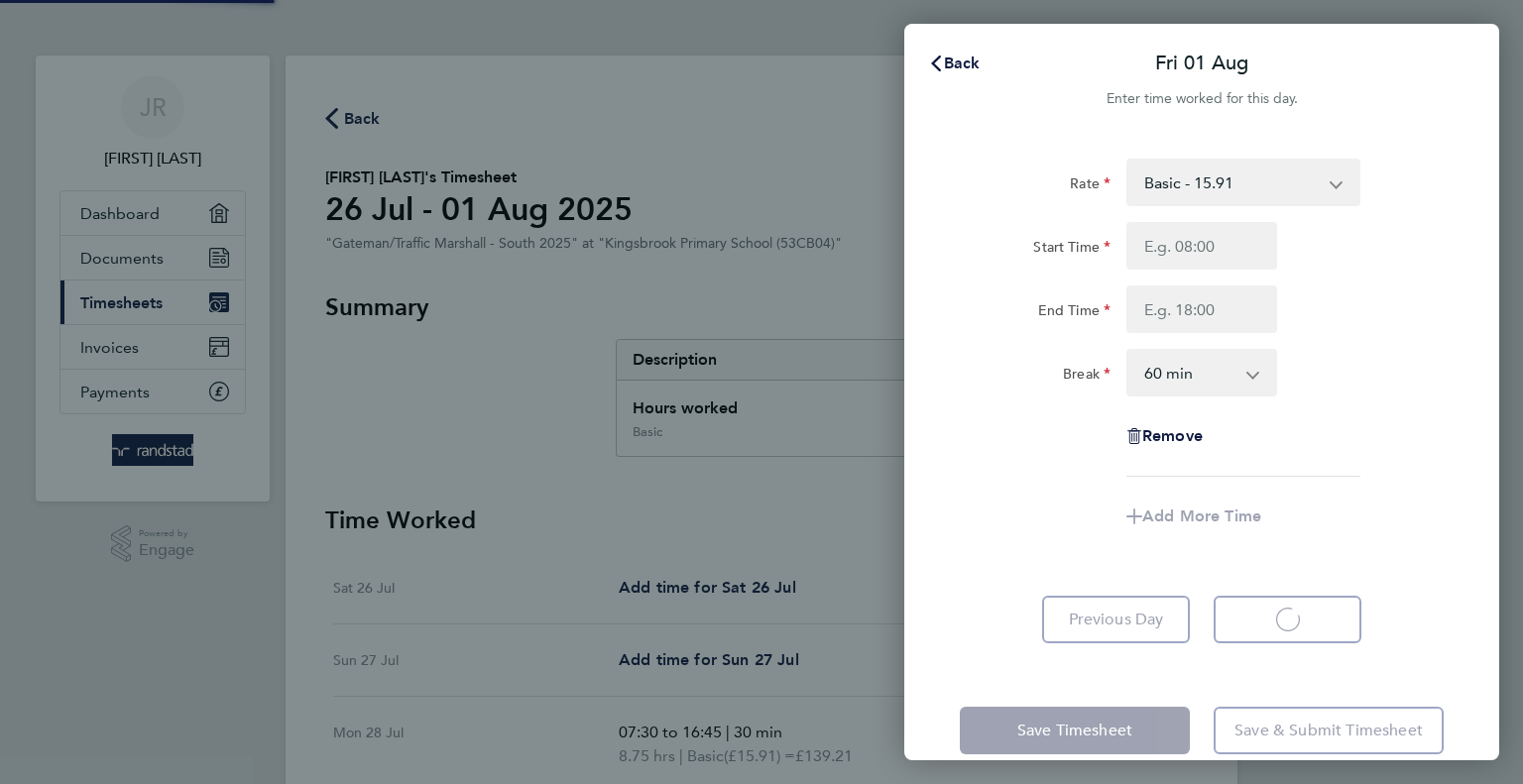 select on "60" 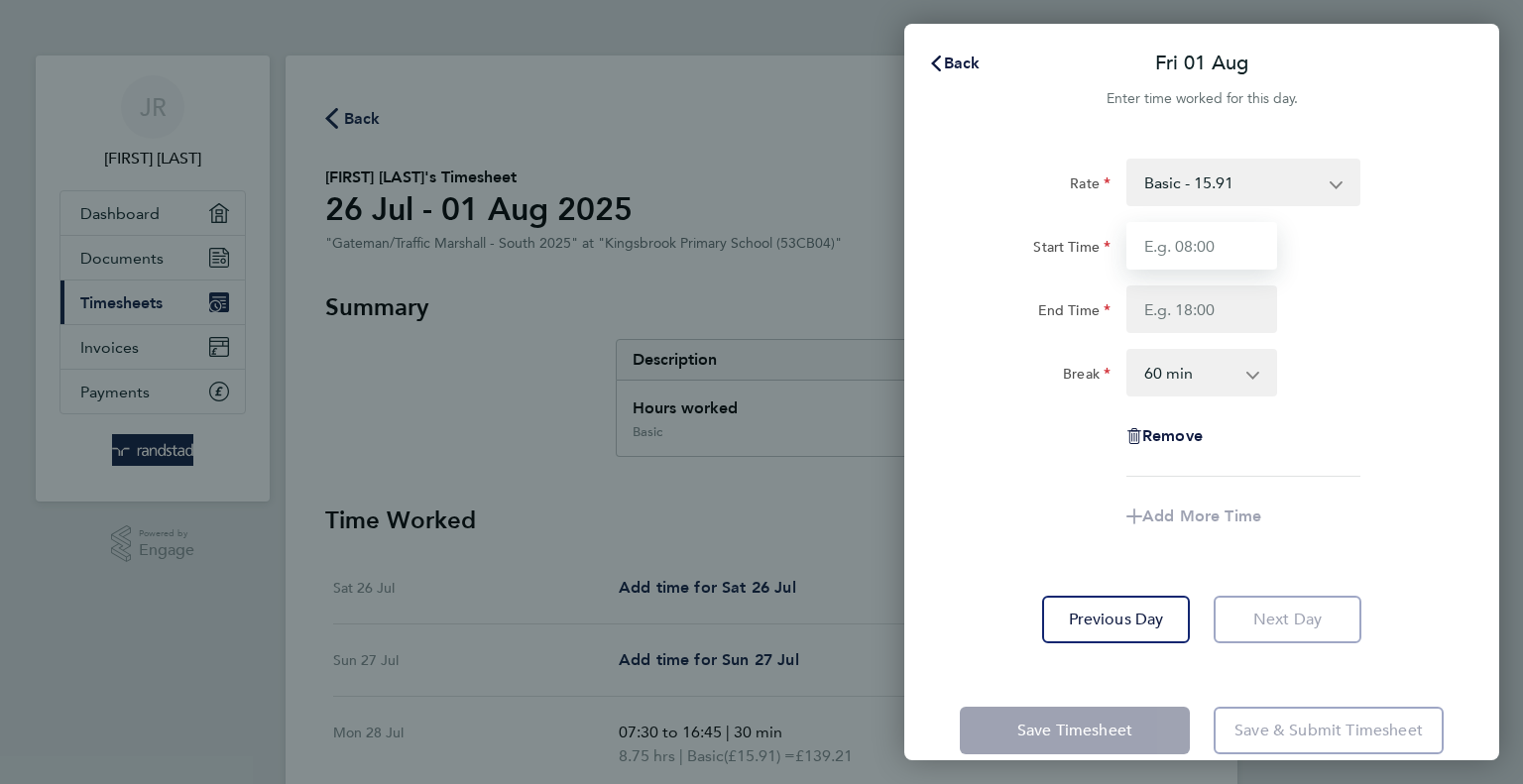 click on "Start Time" at bounding box center [1202, 246] 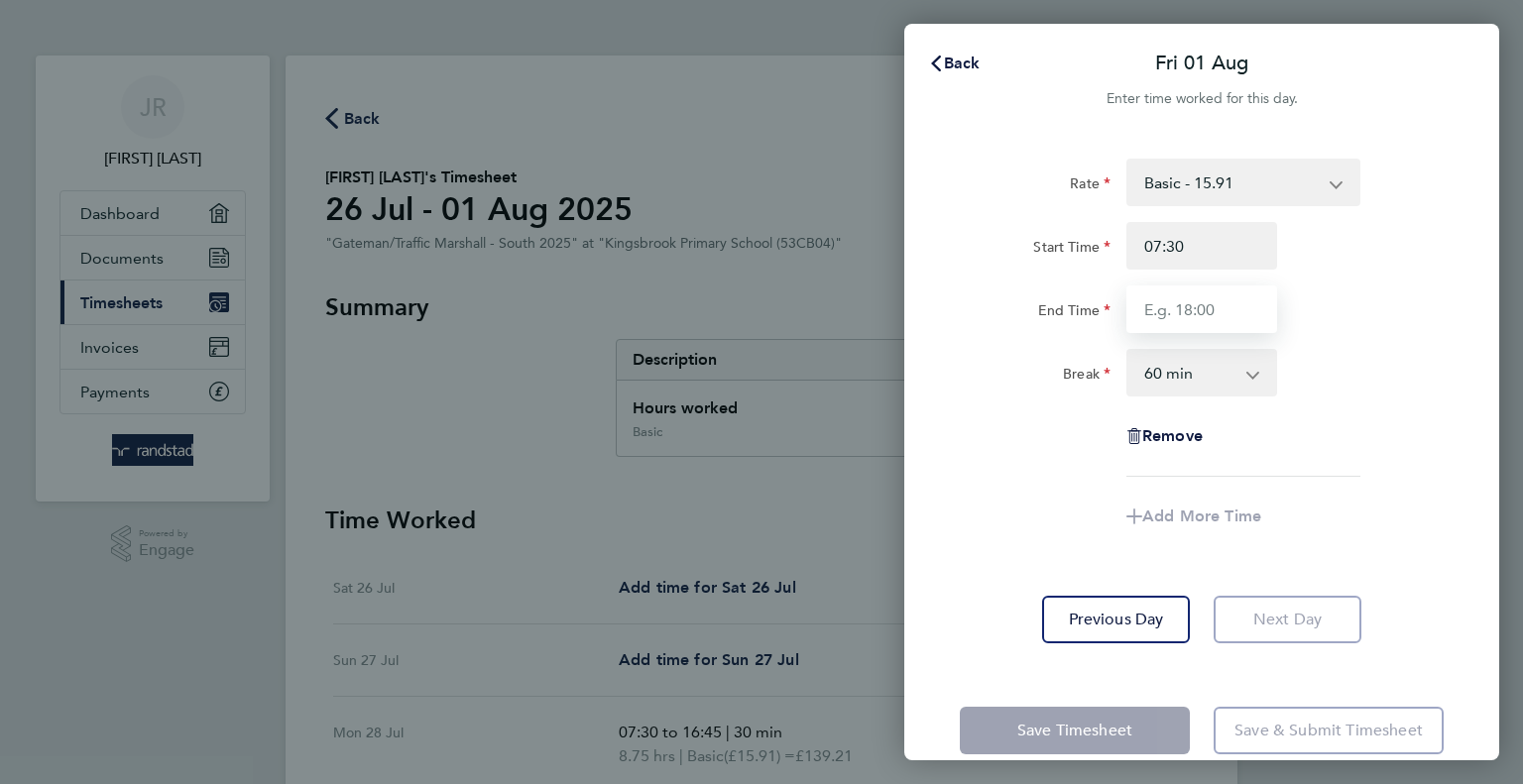 click on "End Time" at bounding box center (1202, 309) 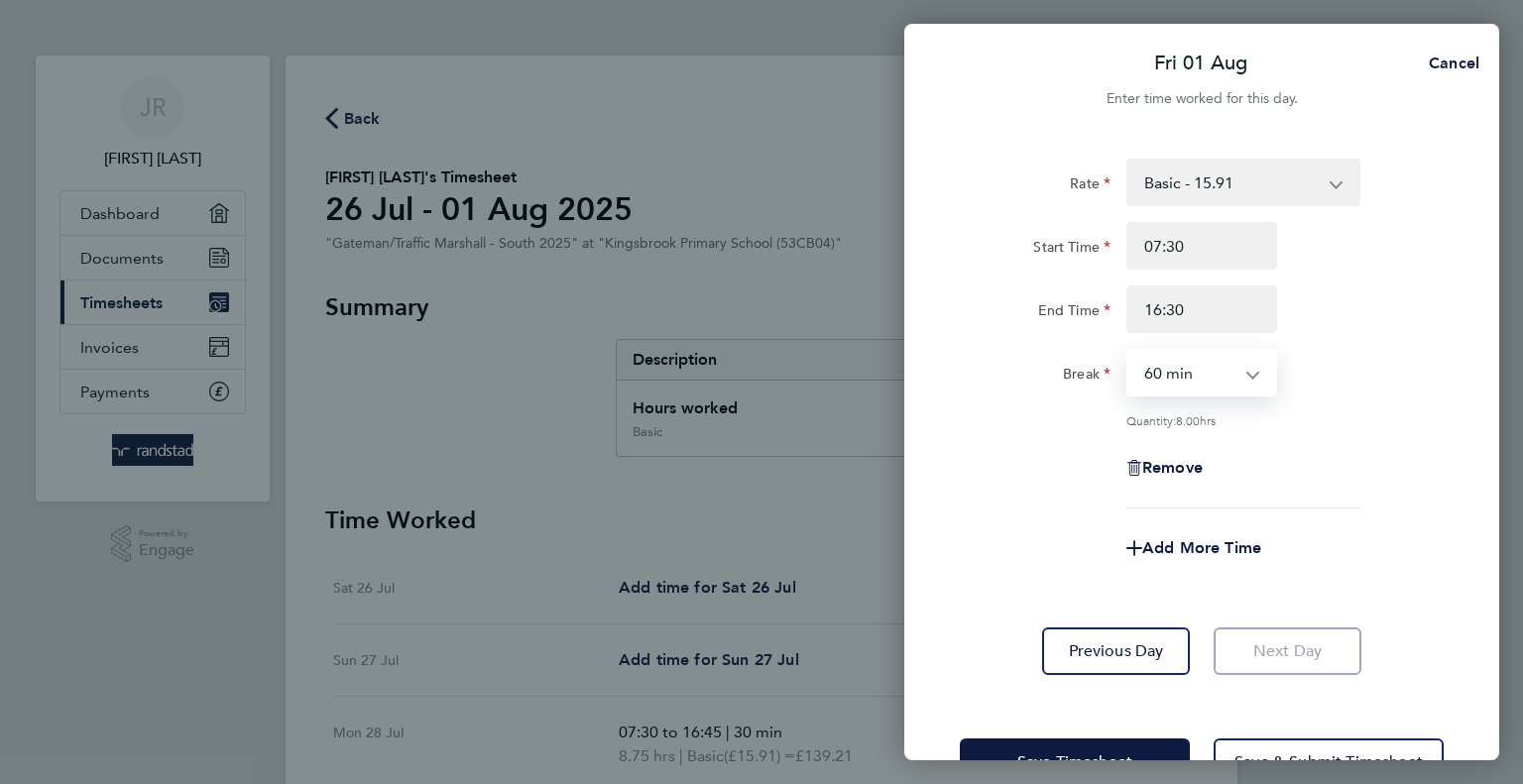 click on "0 min   15 min   30 min   45 min   60 min   75 min   90 min" at bounding box center [1190, 373] 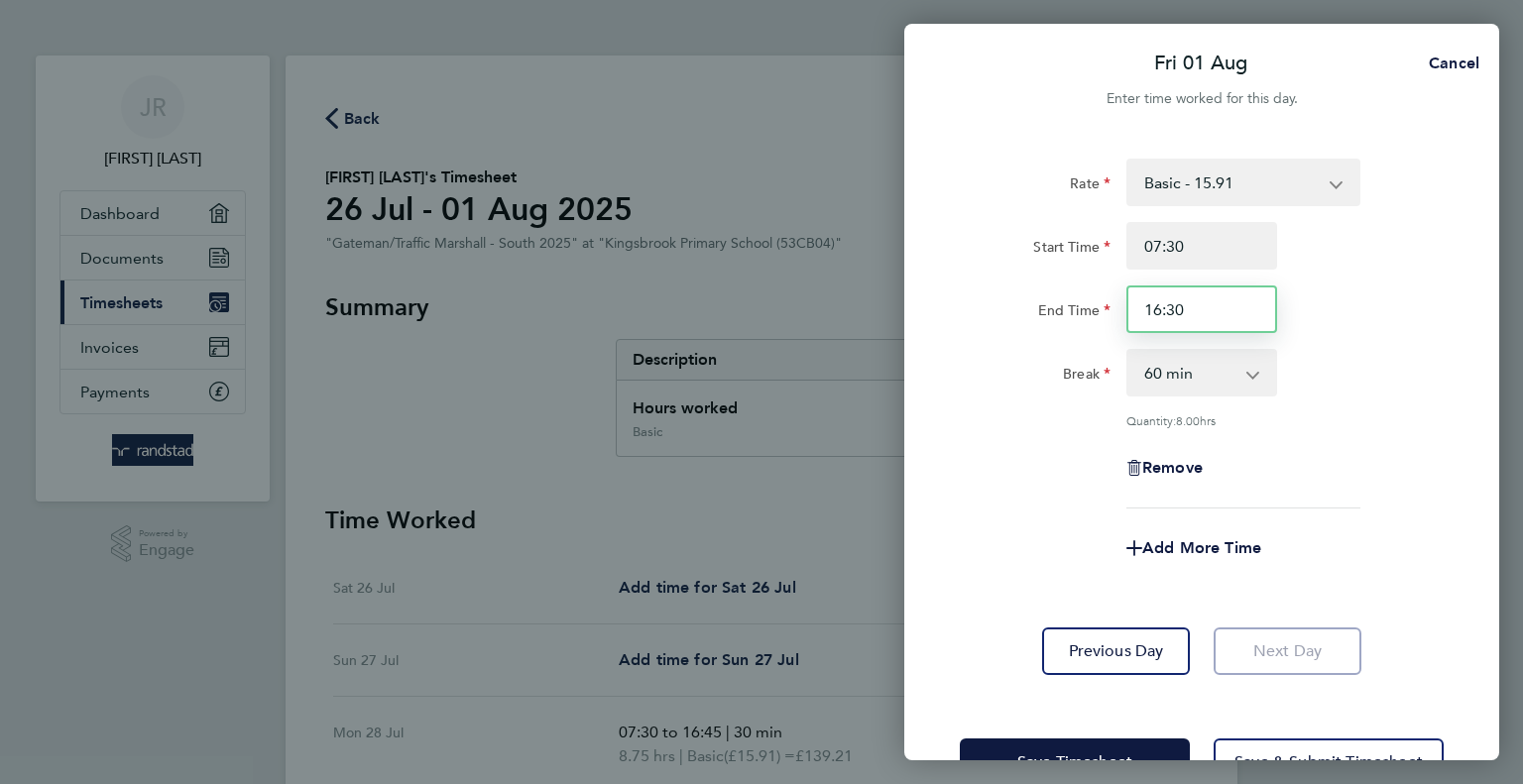 click on "16:30" at bounding box center [1202, 309] 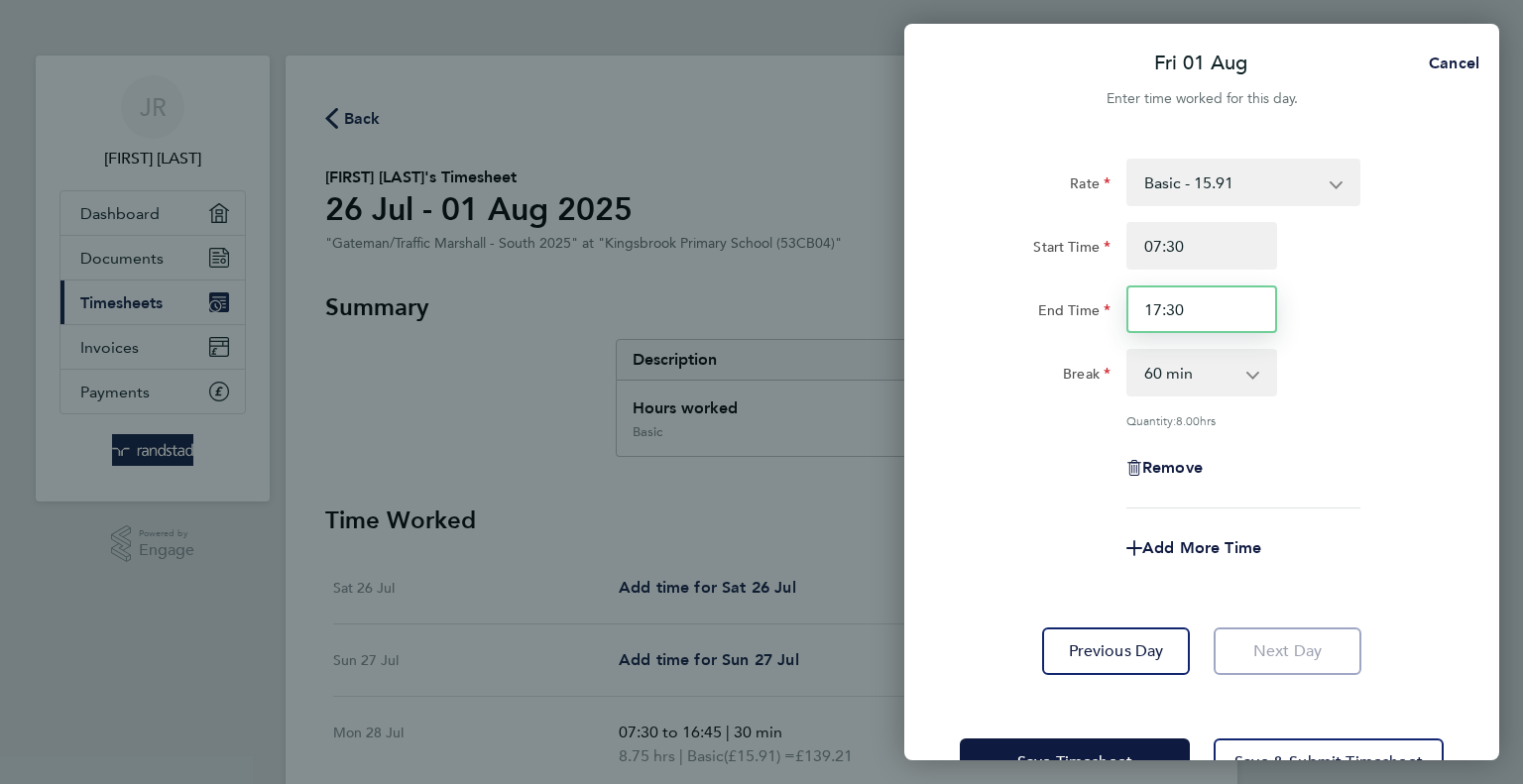 type on "17:30" 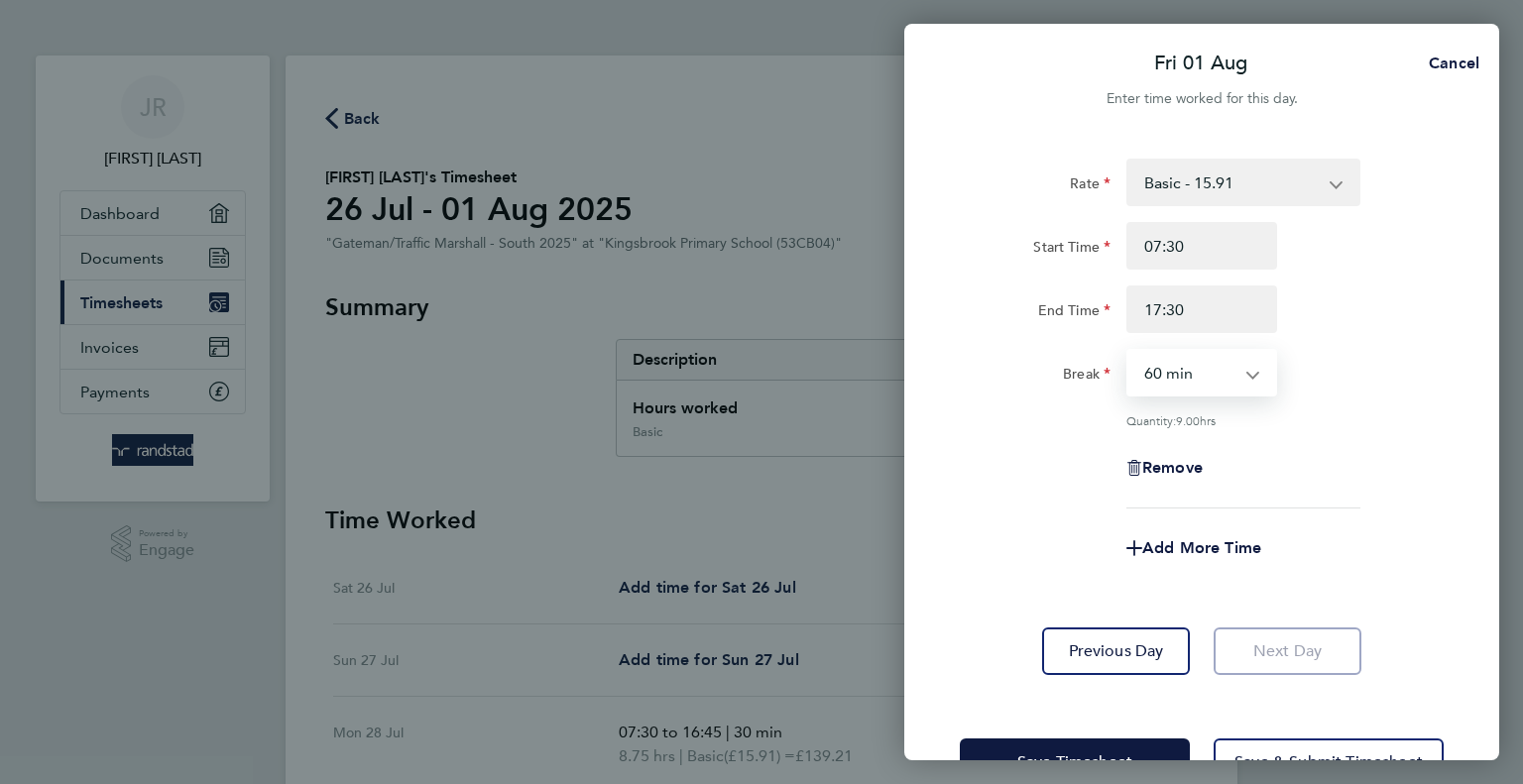 click on "0 min   15 min   30 min   45 min   60 min   75 min   90 min" at bounding box center [1190, 373] 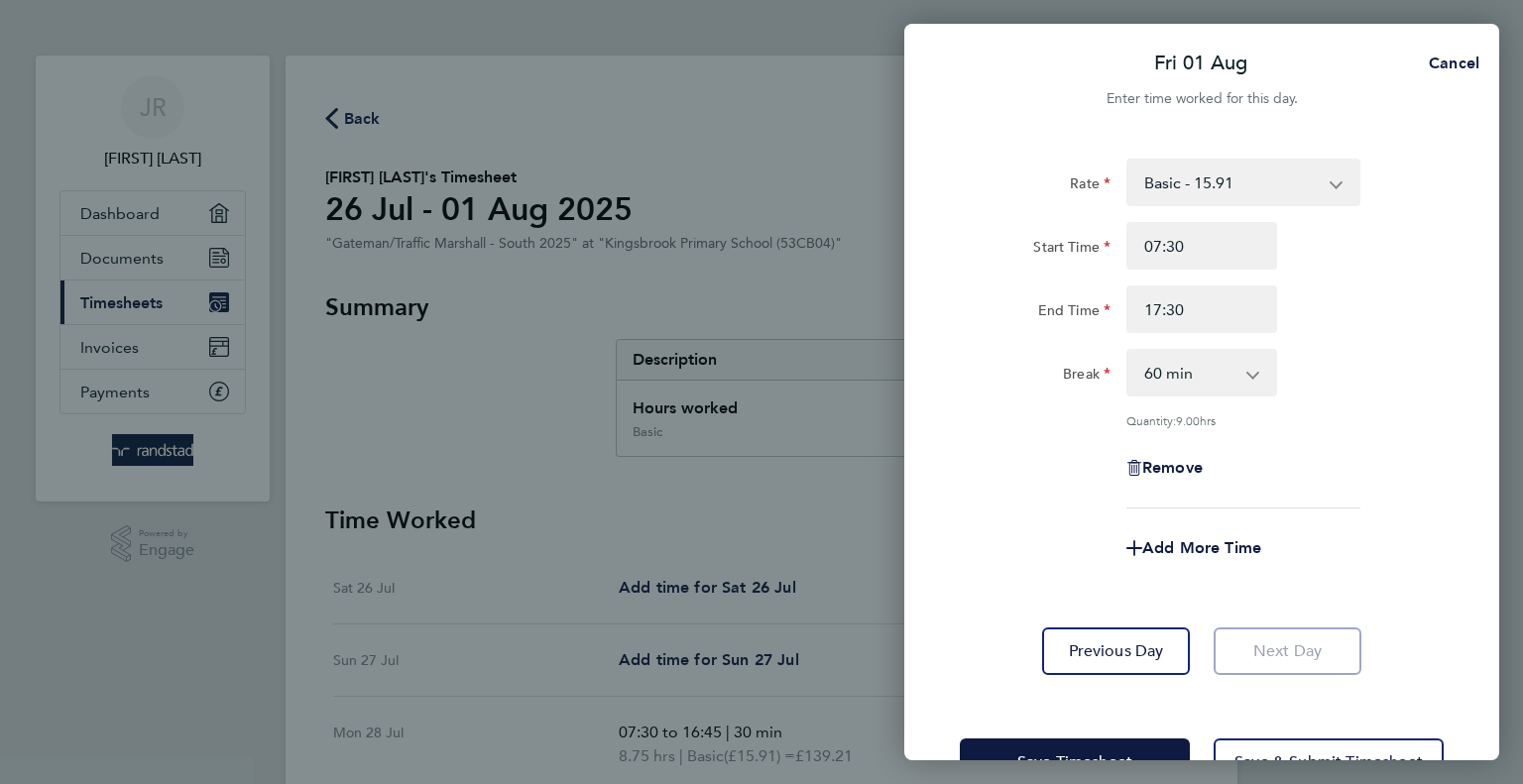 click on "Rate Basic - 15.91 Overtime - 23.87 Start Time 07:30 End Time 17:30 Break 0 min 15 min 30 min 45 min 60 min 75 min 90 min Quantity: 9.00 hrs" 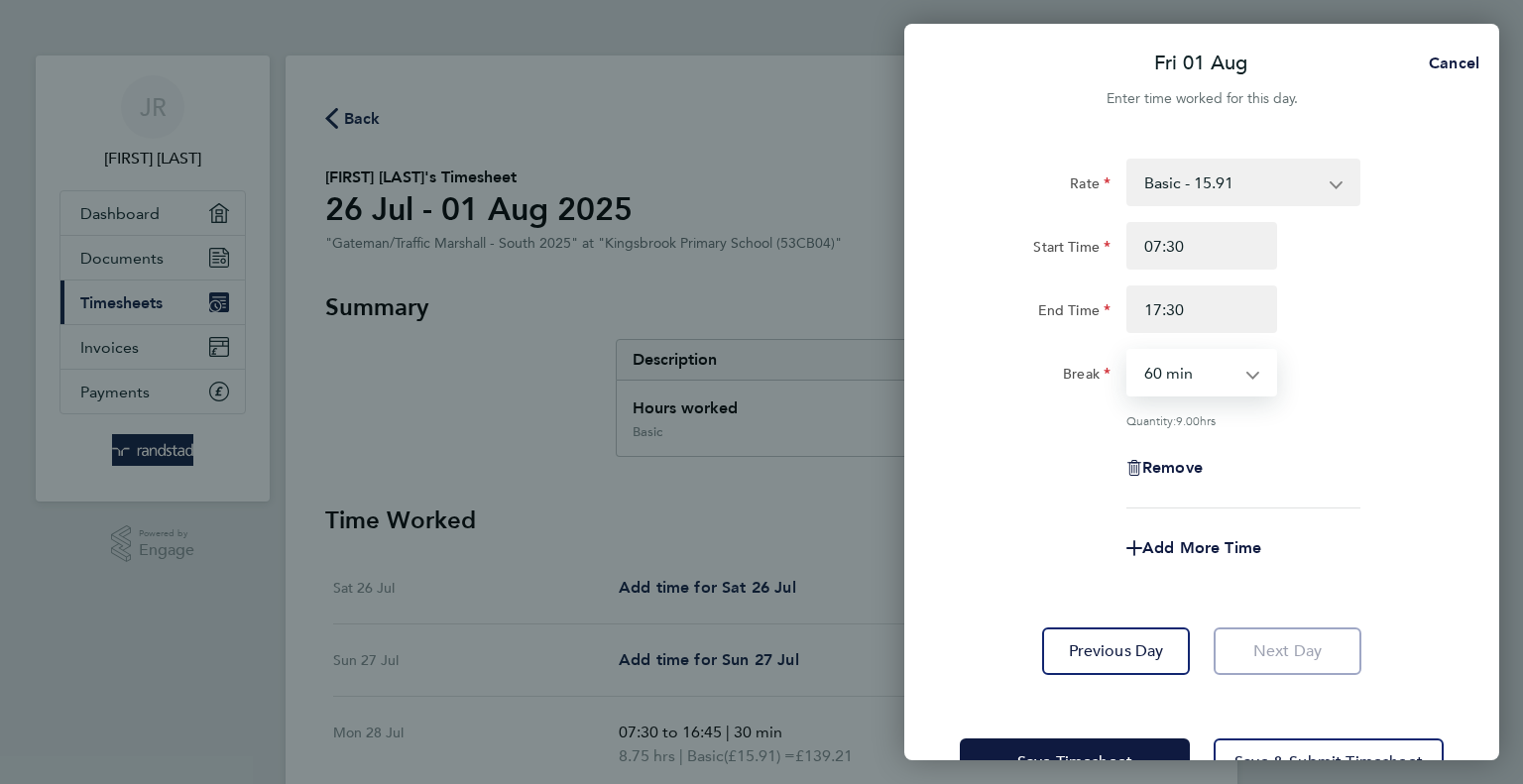 select on "30" 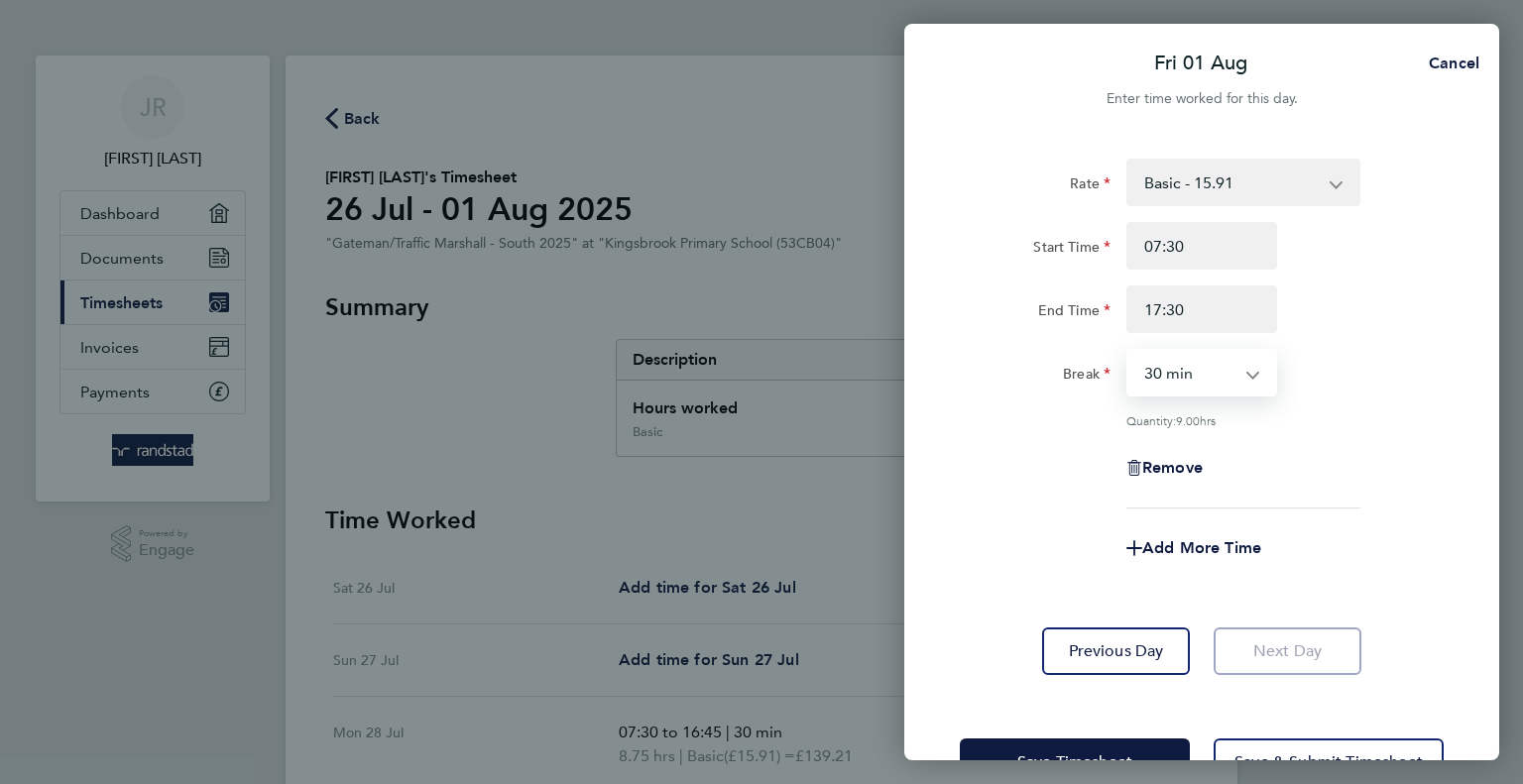 click on "0 min   15 min   30 min   45 min   60 min   75 min   90 min" at bounding box center (1190, 373) 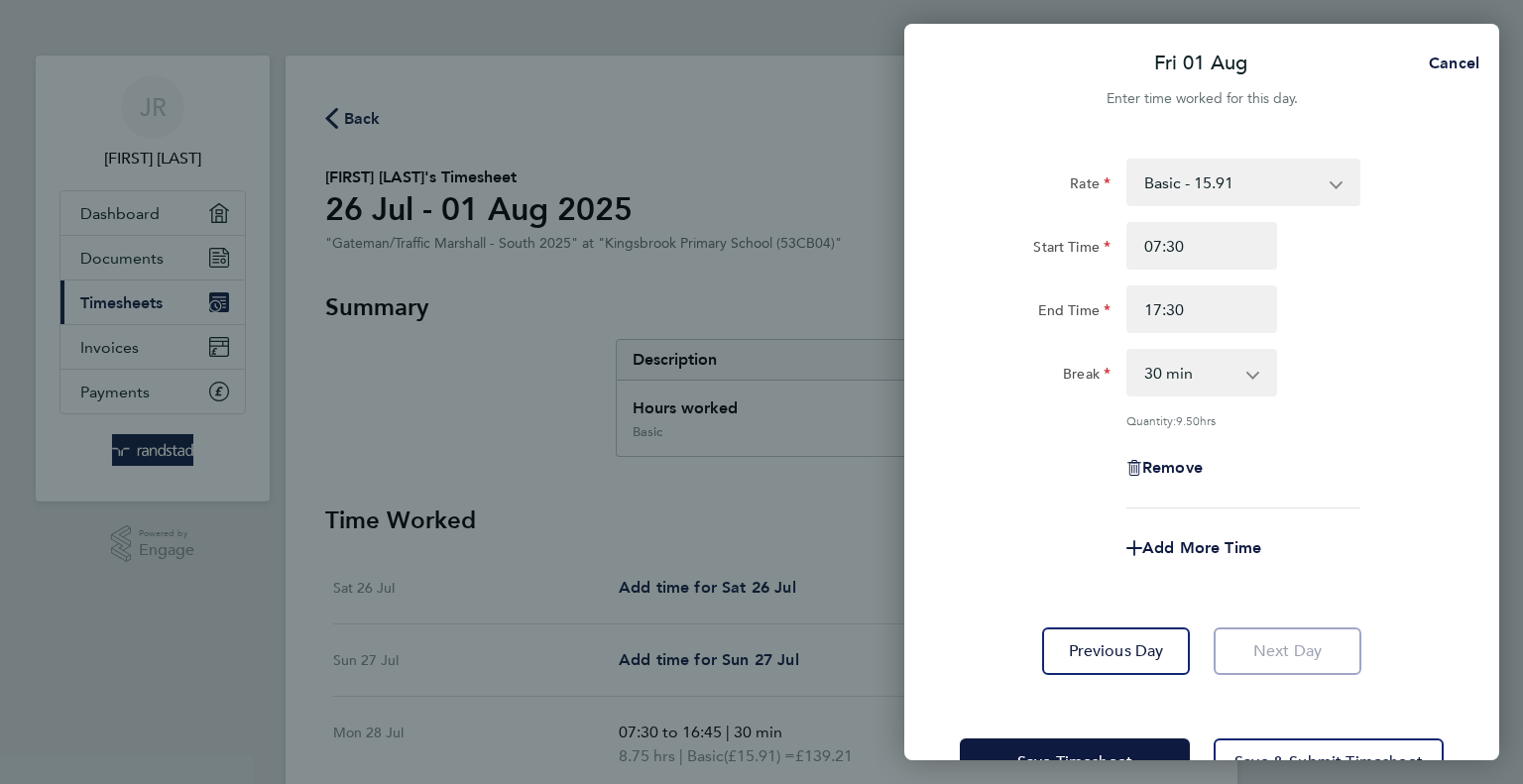 click on "Add More Time" 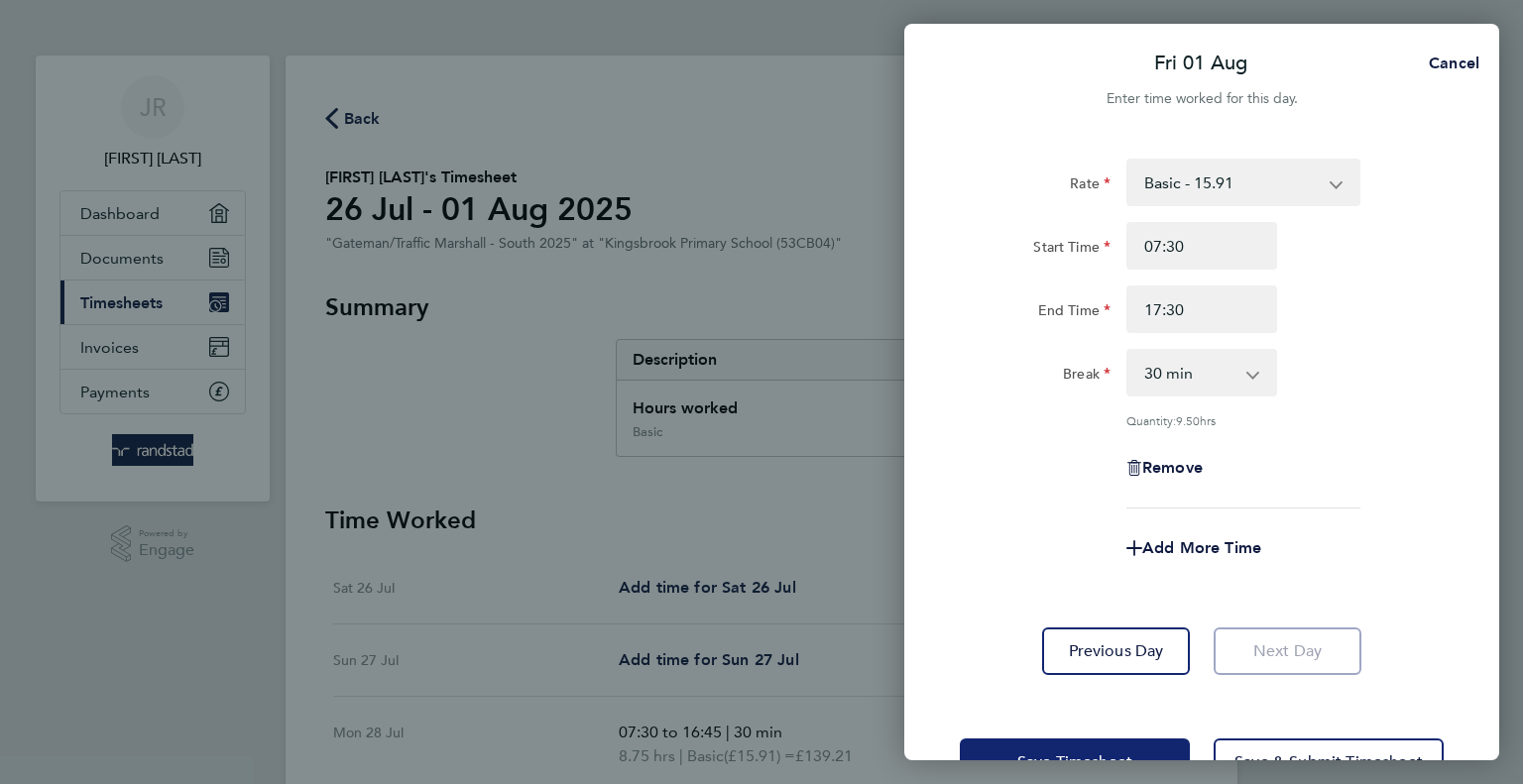 click on "Save Timesheet" 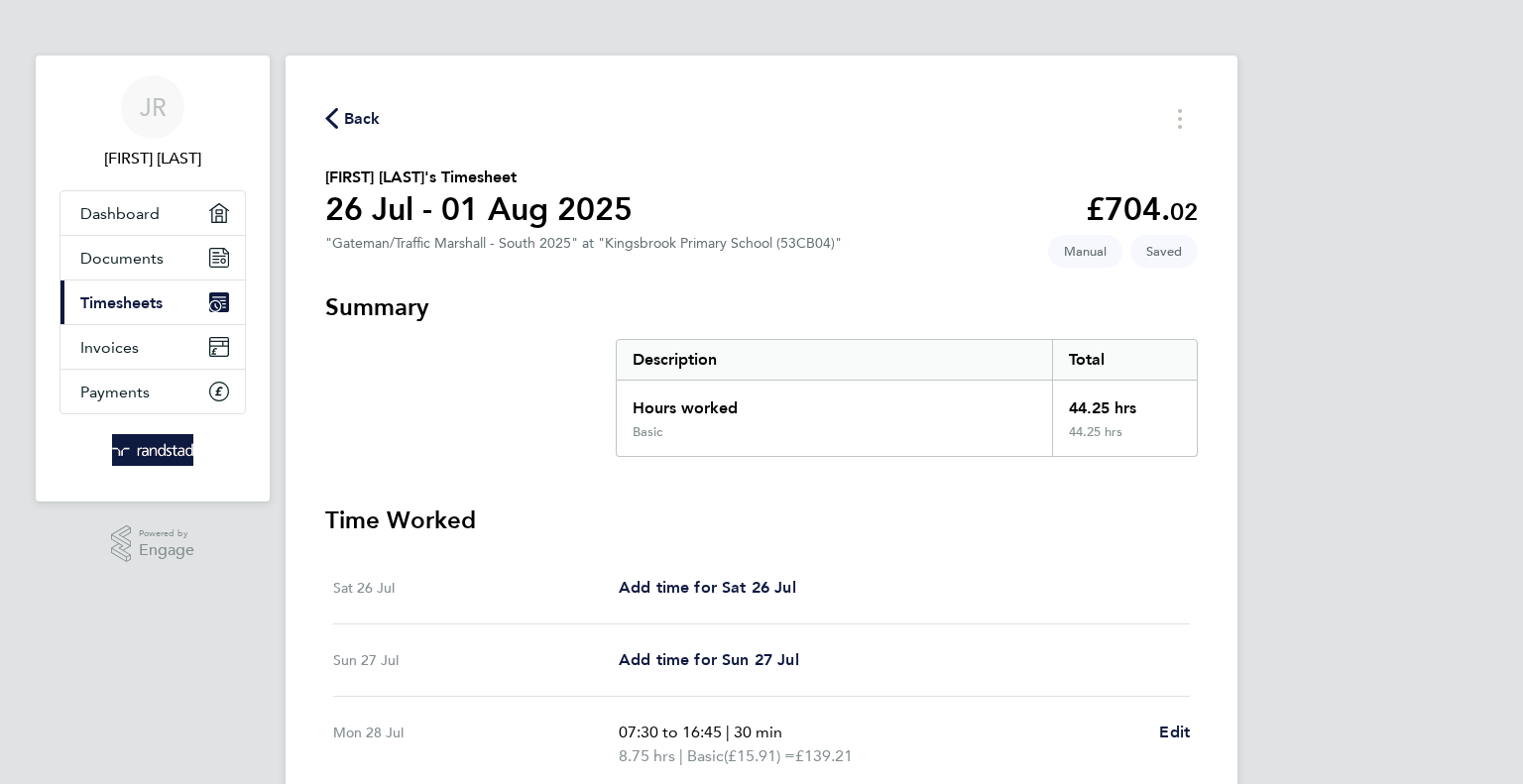 click on "JR [FIRST] [LAST] Applications: Dashboard Documents Current page: Timesheets Invoices Payments .st0{fill:#C0C1C2;} Powered by Engage Back [FIRST] [LAST]'s Timesheet 26 Jul - 01 Aug 2025 £704.02 "Gateman/Traffic Marshall - South 2025" at "Kingsbrook Primary School (53CB04)" Saved Manual Summary Description Total Hours worked 44.25 hrs Basic 44.25 hrs Time Worked Sat 26 Jul Add time for Sat 26 Jul Add time for Sat 26 Jul Sun 27 Jul Add time for Sun 27 Jul Add time for Sun 27 Jul Mon 28 Jul 07:30 to 16:45 | 30 min 8.75 hrs | Basic (£15.91) = £139.21 Edit Tue 29 Jul 07:30 to 16:30 | 60 min 8.00 hrs | Basic (£15.91) = £127.28 Edit Wed 30 Jul 07:30 to 16:30 | 30 min | |" at bounding box center [762, 676] 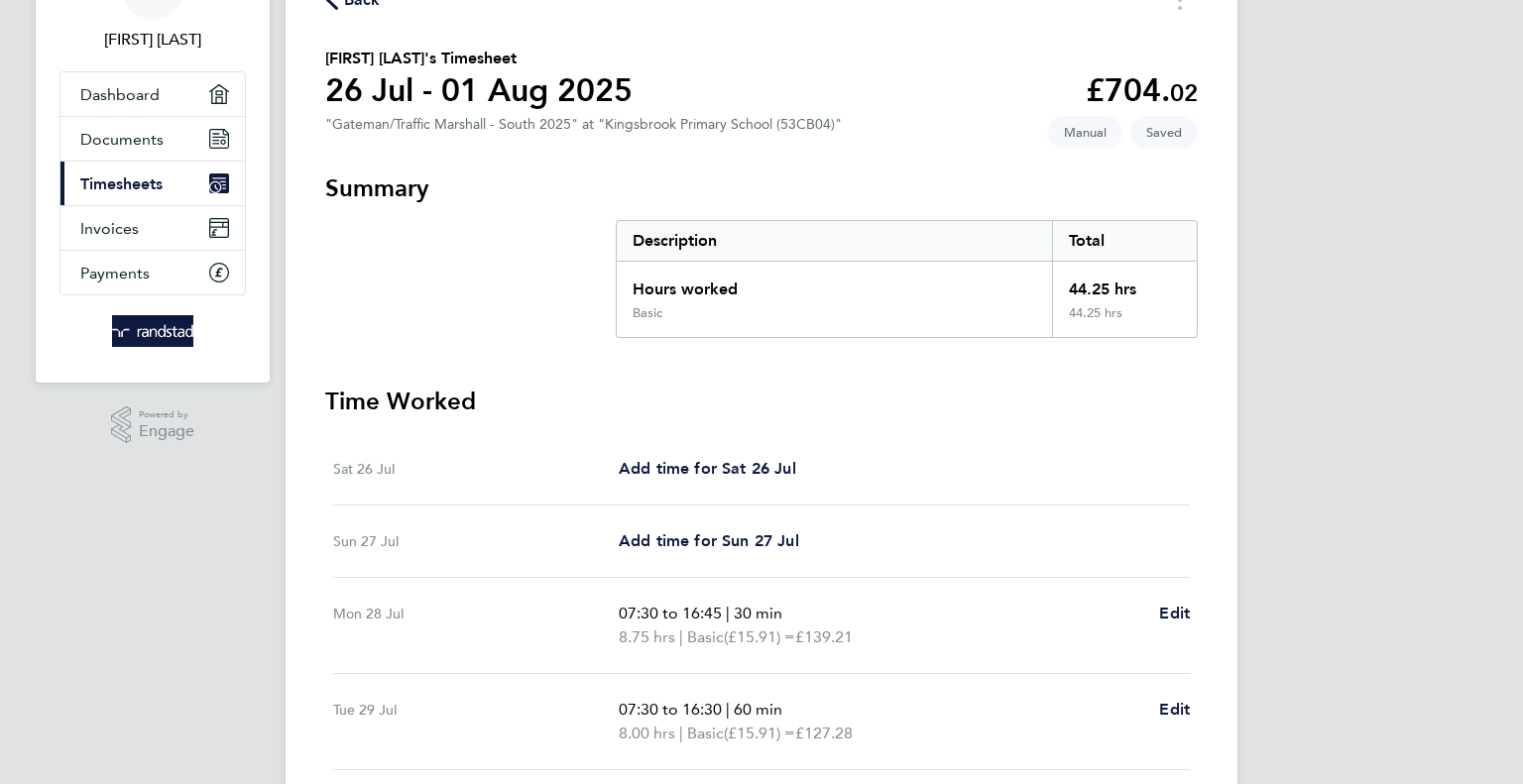 scroll, scrollTop: 79, scrollLeft: 0, axis: vertical 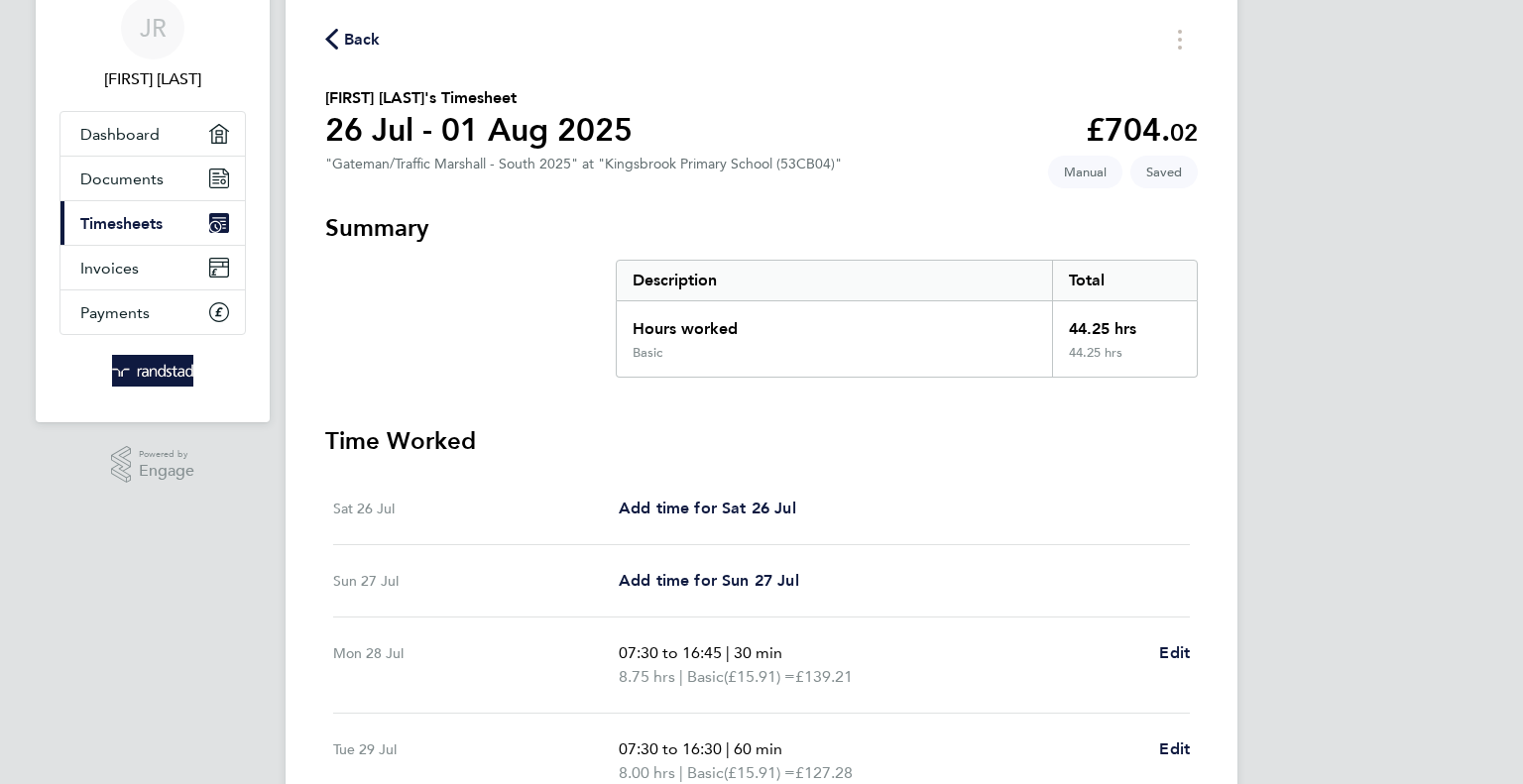 click on "JR [FIRST] [LAST] Applications: Dashboard Documents Current page: Timesheets Invoices Payments .st0{fill:#C0C1C2;} Powered by Engage Back [FIRST] [LAST]'s Timesheet 26 Jul - 01 Aug 2025 £704.02 "Gateman/Traffic Marshall - South 2025" at "Kingsbrook Primary School (53CB04)" Saved Manual Summary Description Total Hours worked 44.25 hrs Basic 44.25 hrs Time Worked Sat 26 Jul Add time for Sat 26 Jul Add time for Sat 26 Jul Sun 27 Jul Add time for Sun 27 Jul Add time for Sun 27 Jul Mon 28 Jul 07:30 to 16:45 | 30 min 8.75 hrs | Basic (£15.91) = £139.21 Edit Tue 29 Jul 07:30 to 16:30 | 60 min 8.00 hrs | Basic (£15.91) = £127.28 Edit Wed 30 Jul 07:30 to 16:30 | 30 min | |" at bounding box center (762, 597) 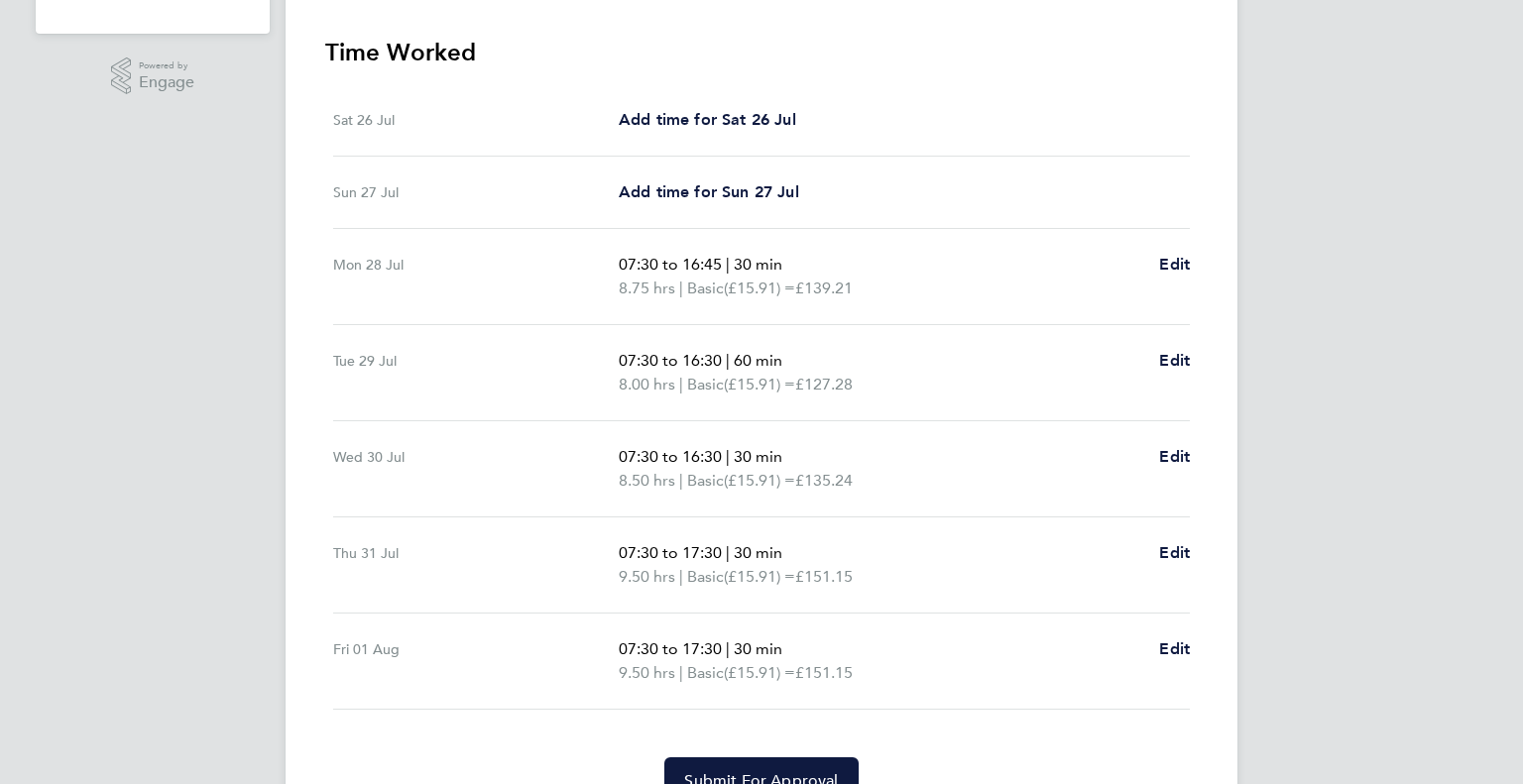 scroll, scrollTop: 567, scrollLeft: 0, axis: vertical 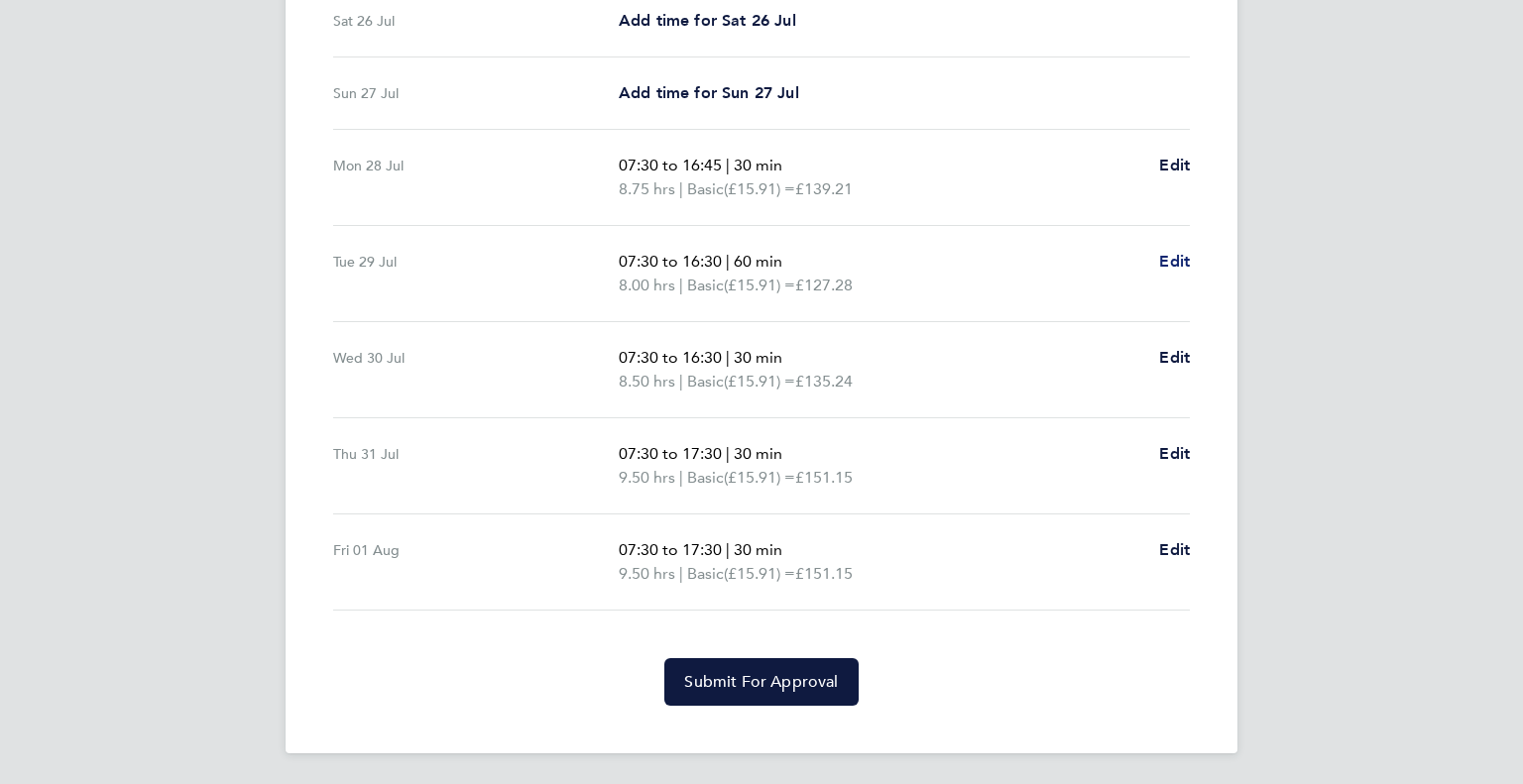 click on "Edit" at bounding box center [1174, 261] 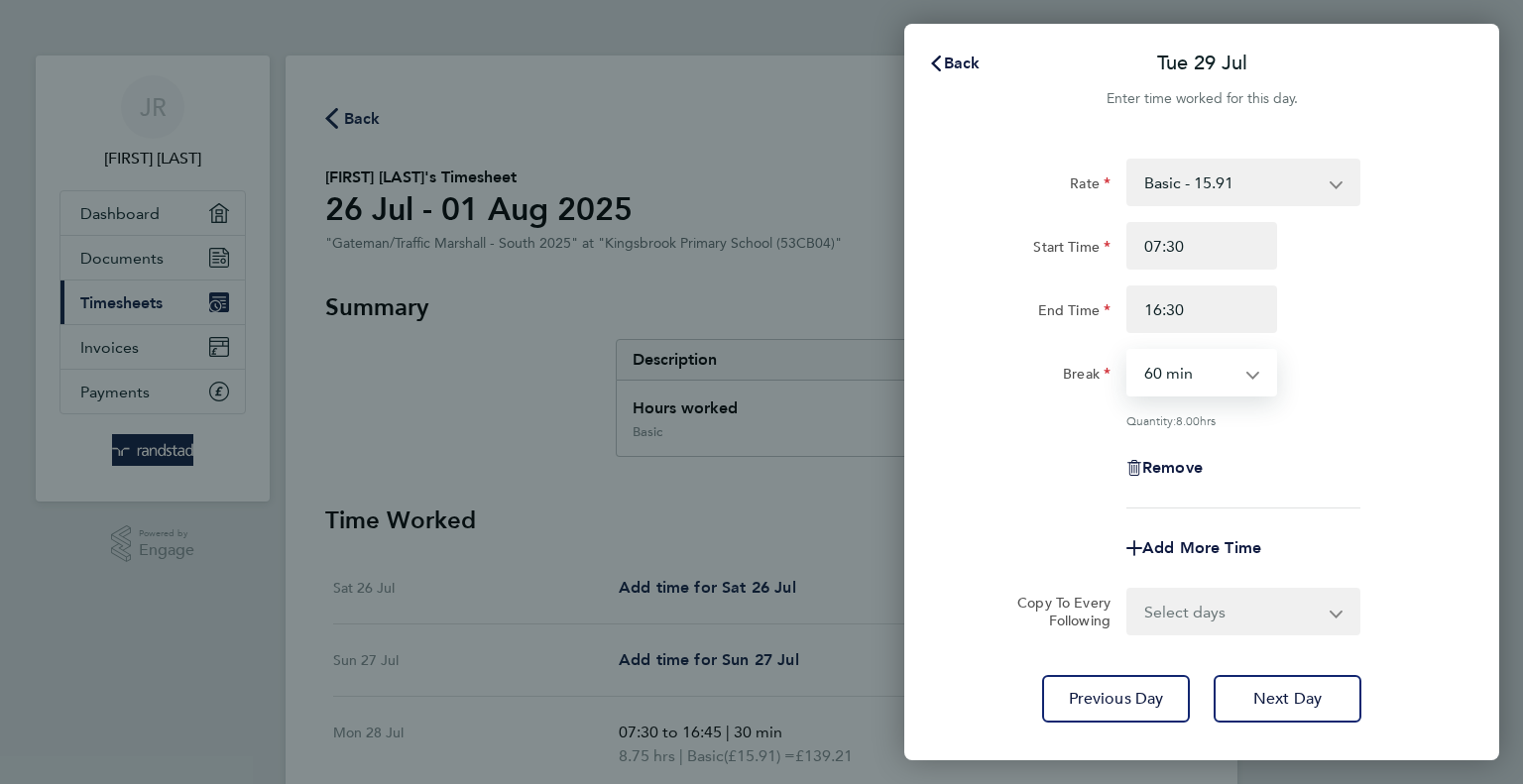 click on "0 min   15 min   30 min   45 min   60 min   75 min   90 min" at bounding box center (1190, 373) 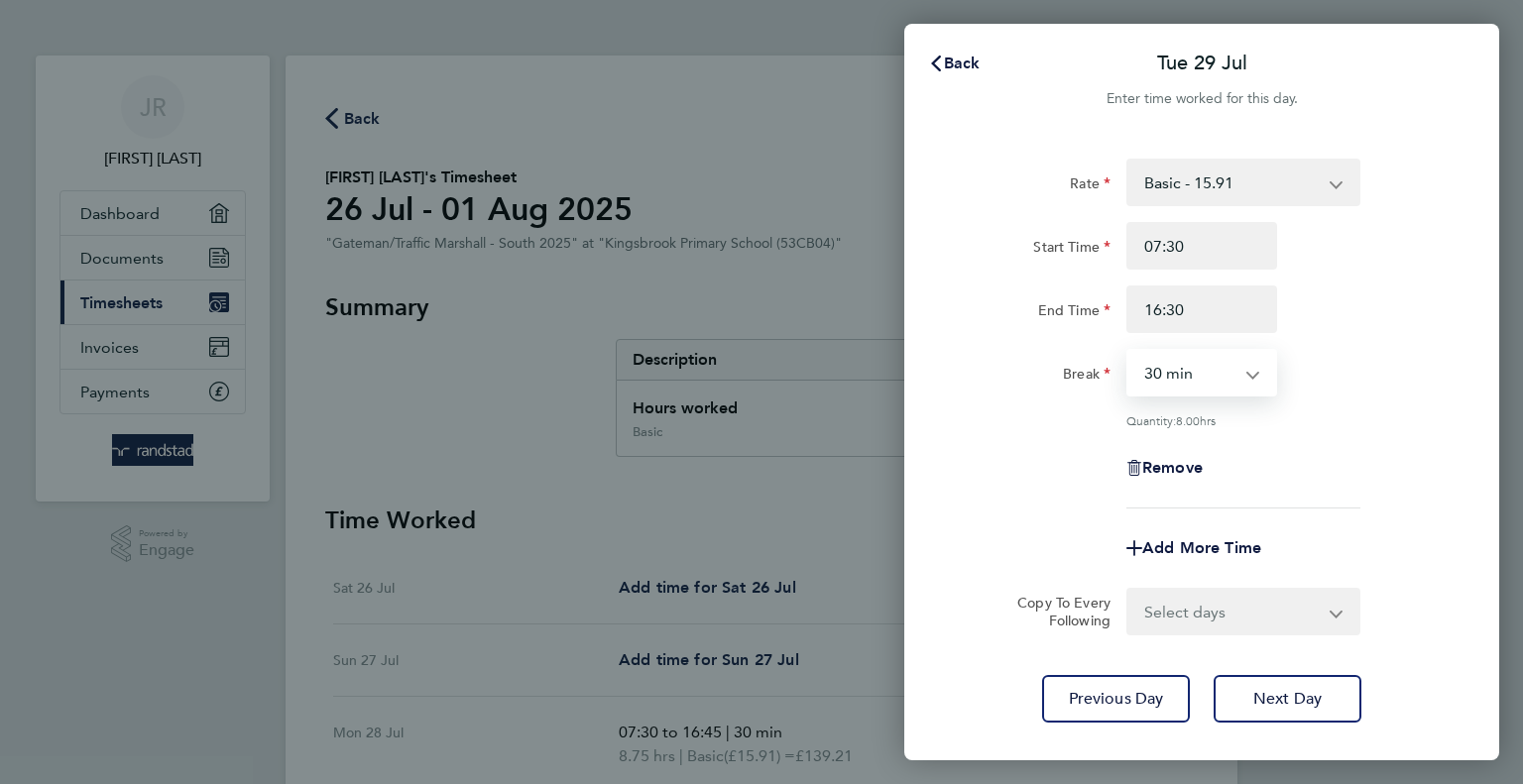click on "0 min   15 min   30 min   45 min   60 min   75 min   90 min" at bounding box center (1190, 373) 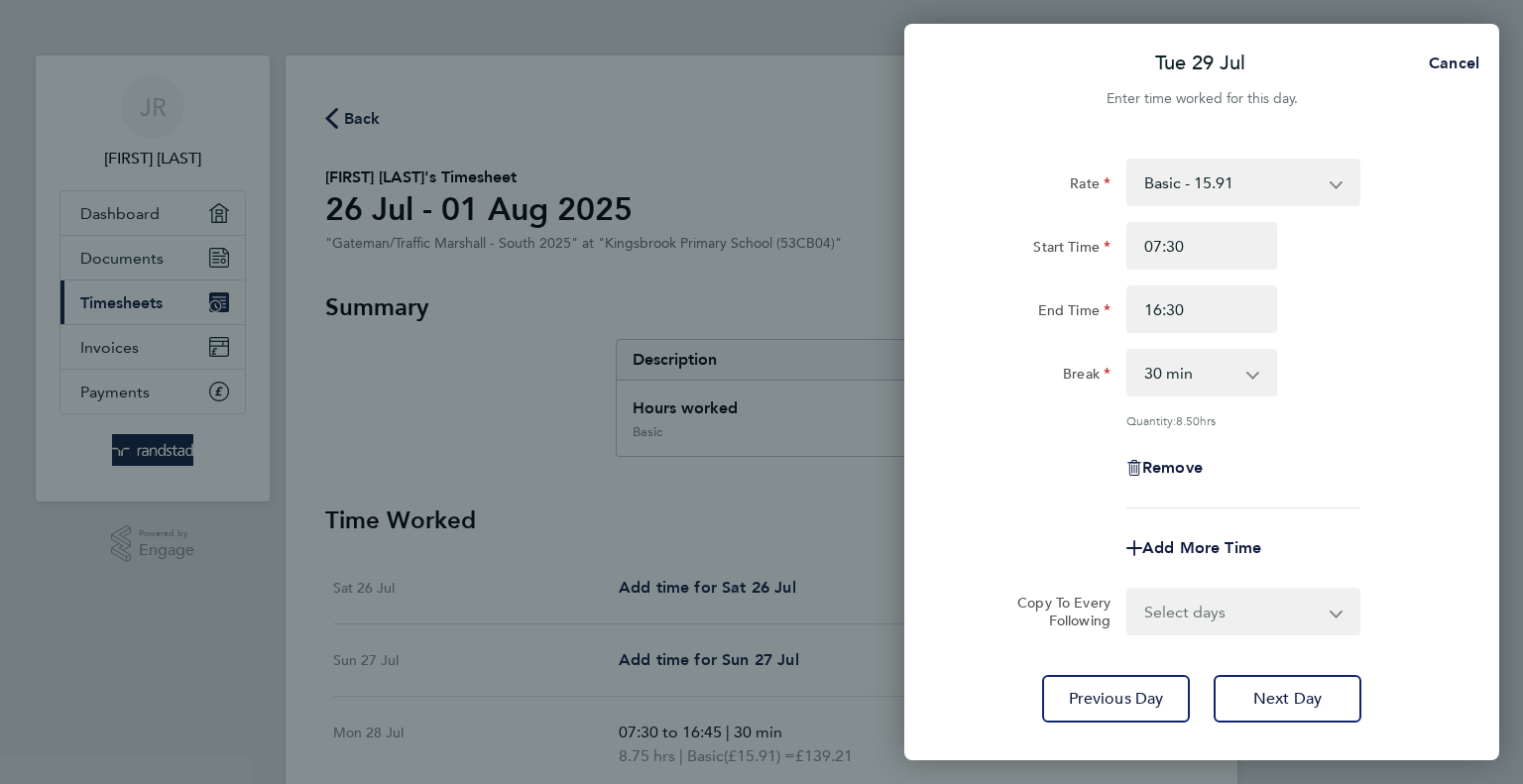 click on "Rate Basic - 15.91 Overtime - 23.87 Start Time 07:30 End Time 16:30 Break 0 min 15 min 30 min 45 min 60 min 75 min 90 min Quantity: 8.50 hrs" 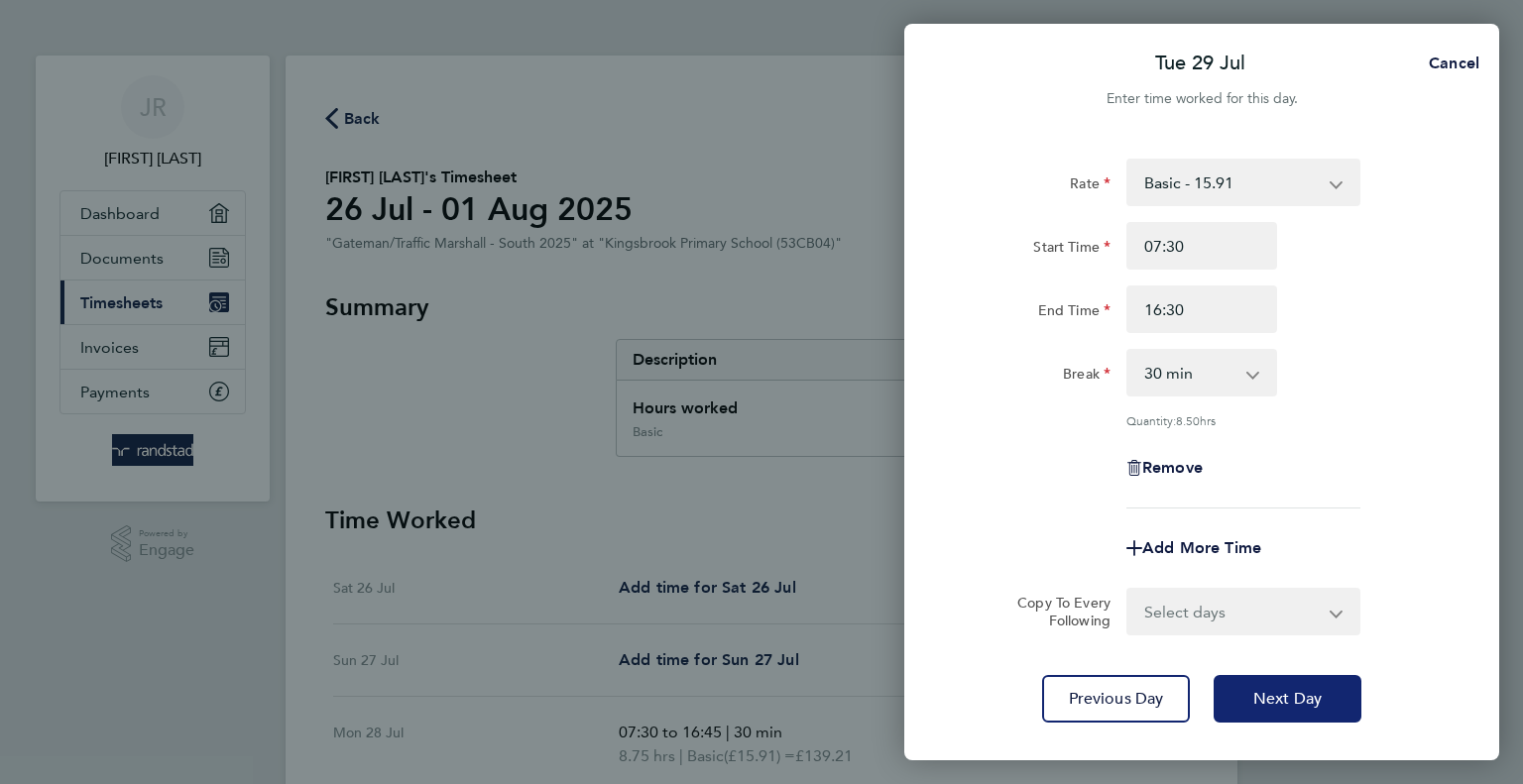click on "Next Day" 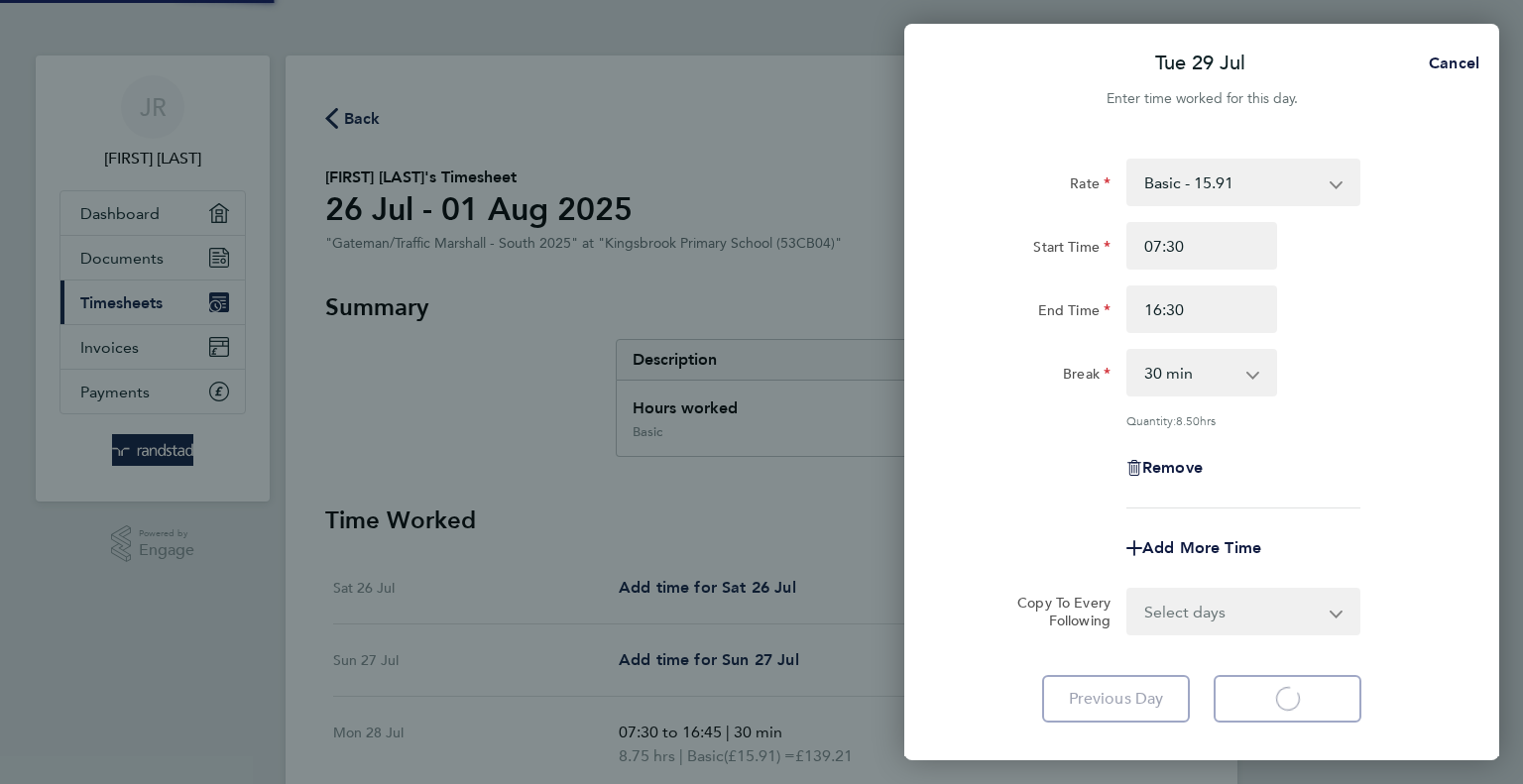 select on "30" 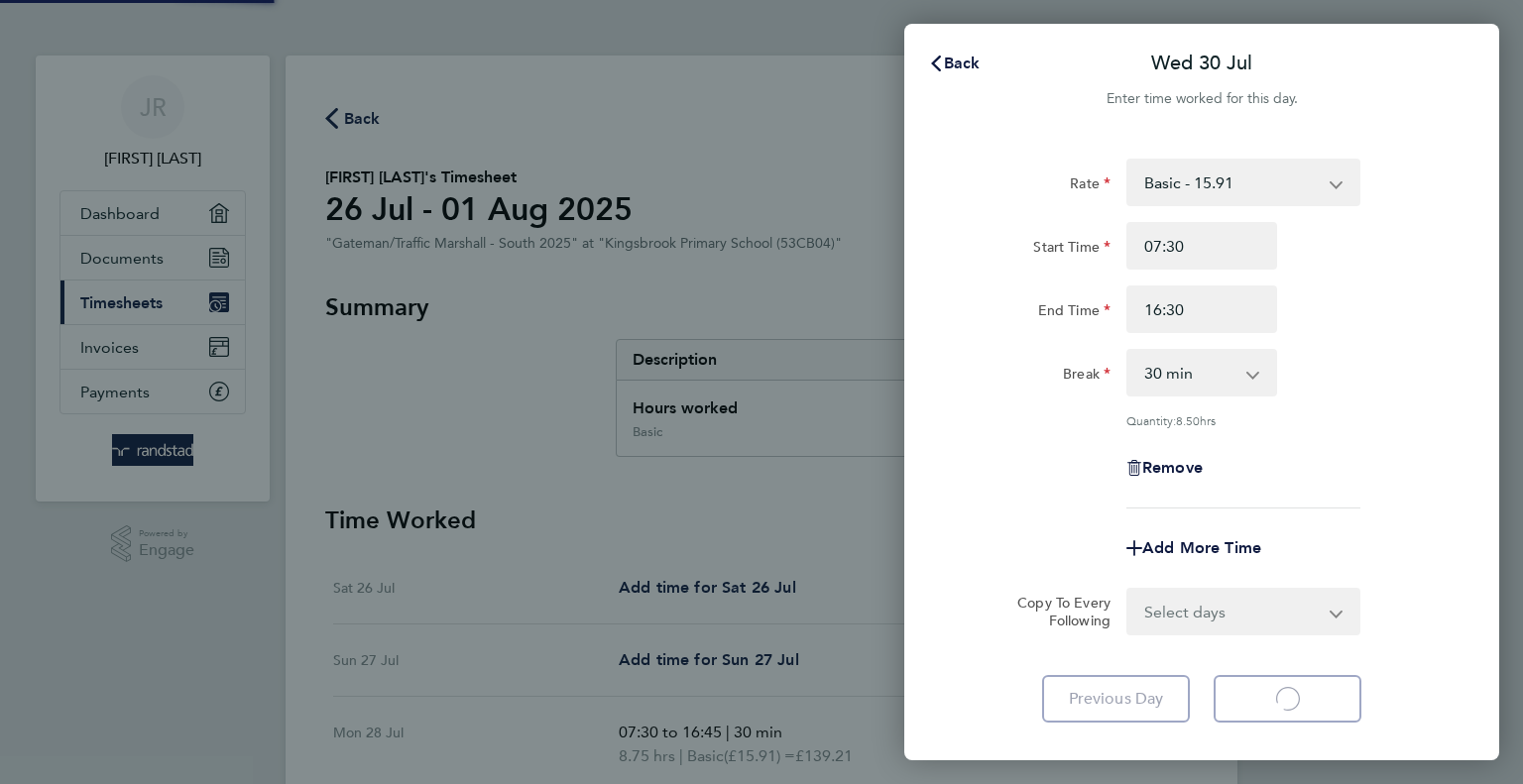 select on "30" 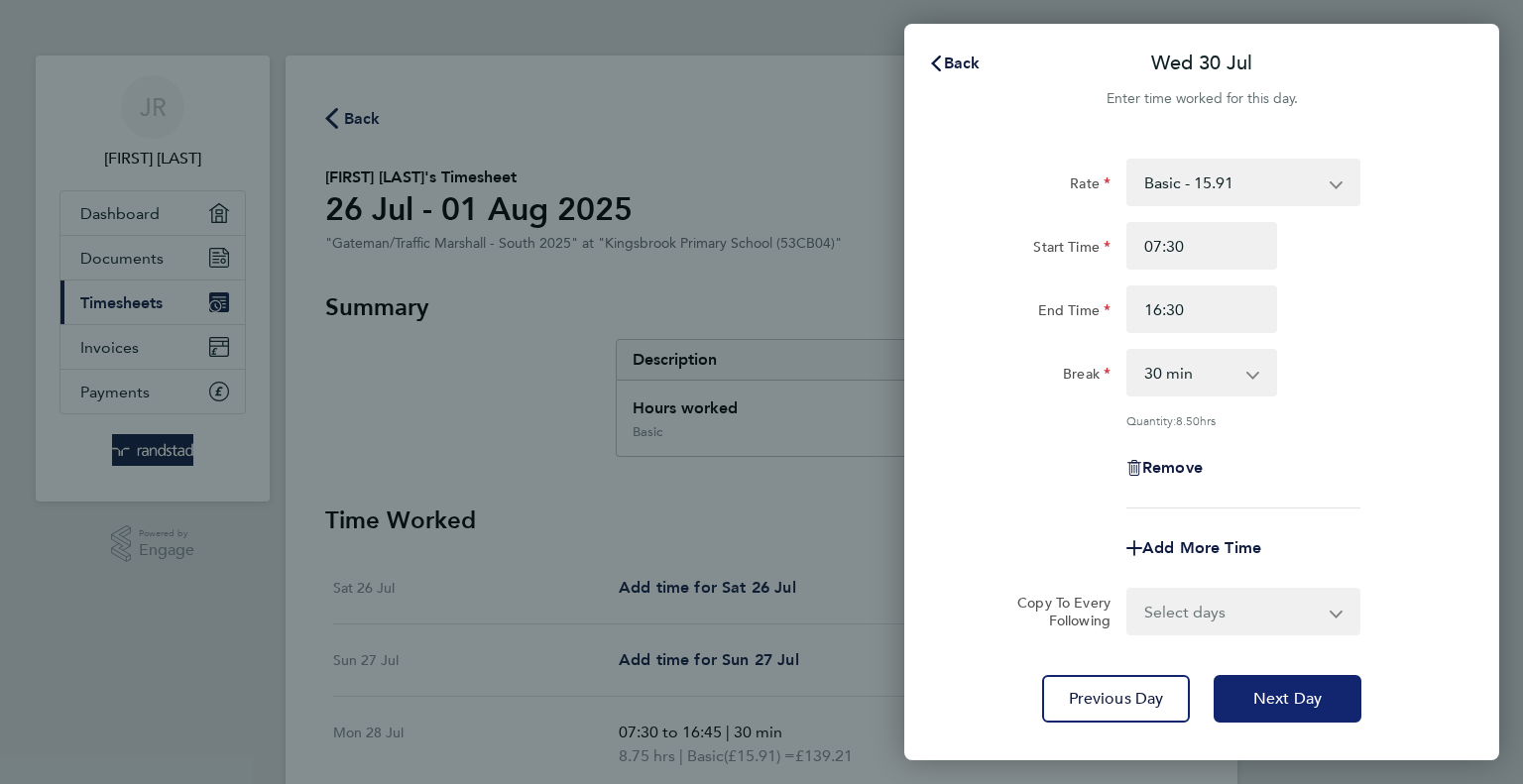 click on "Next Day" 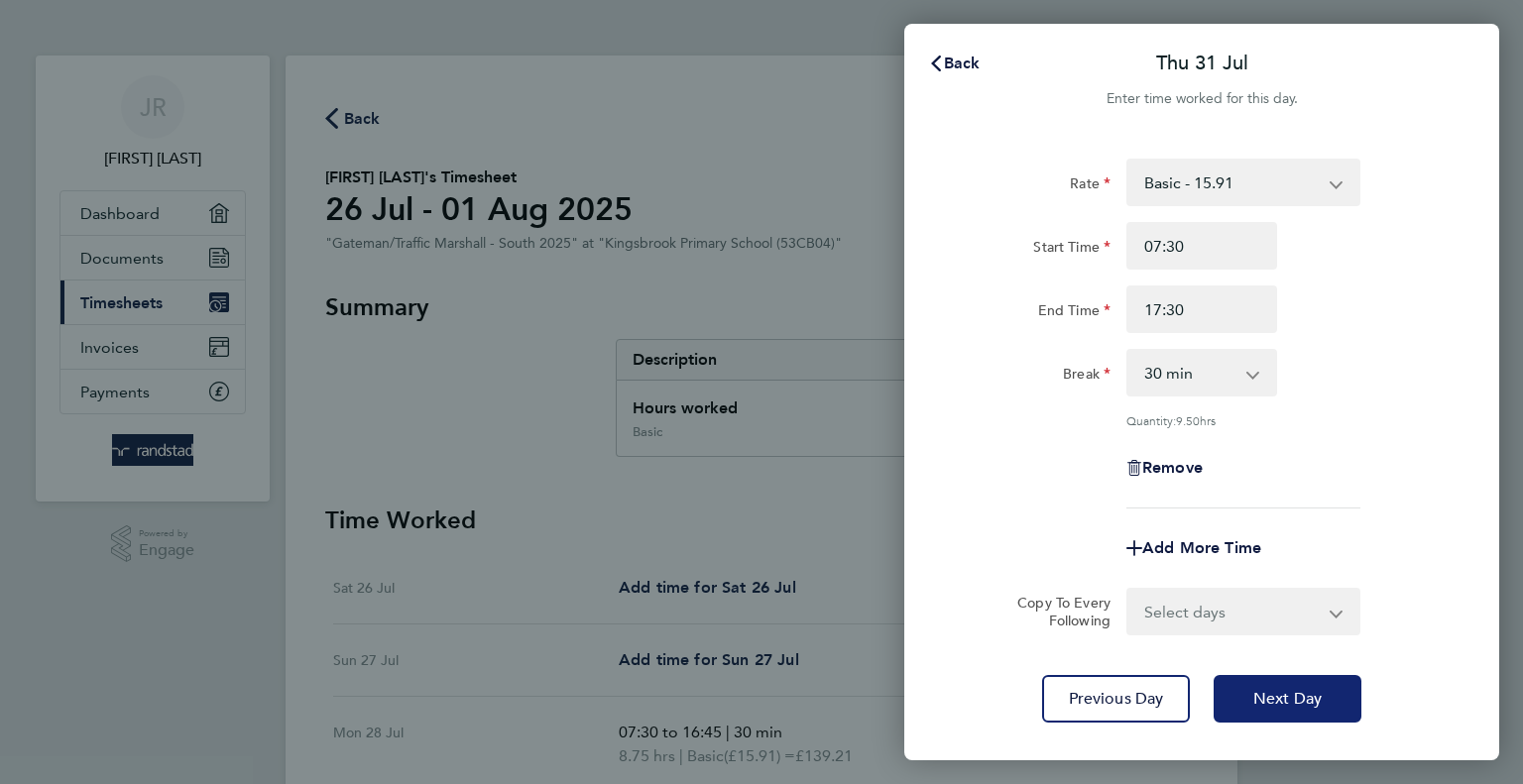 click on "Next Day" 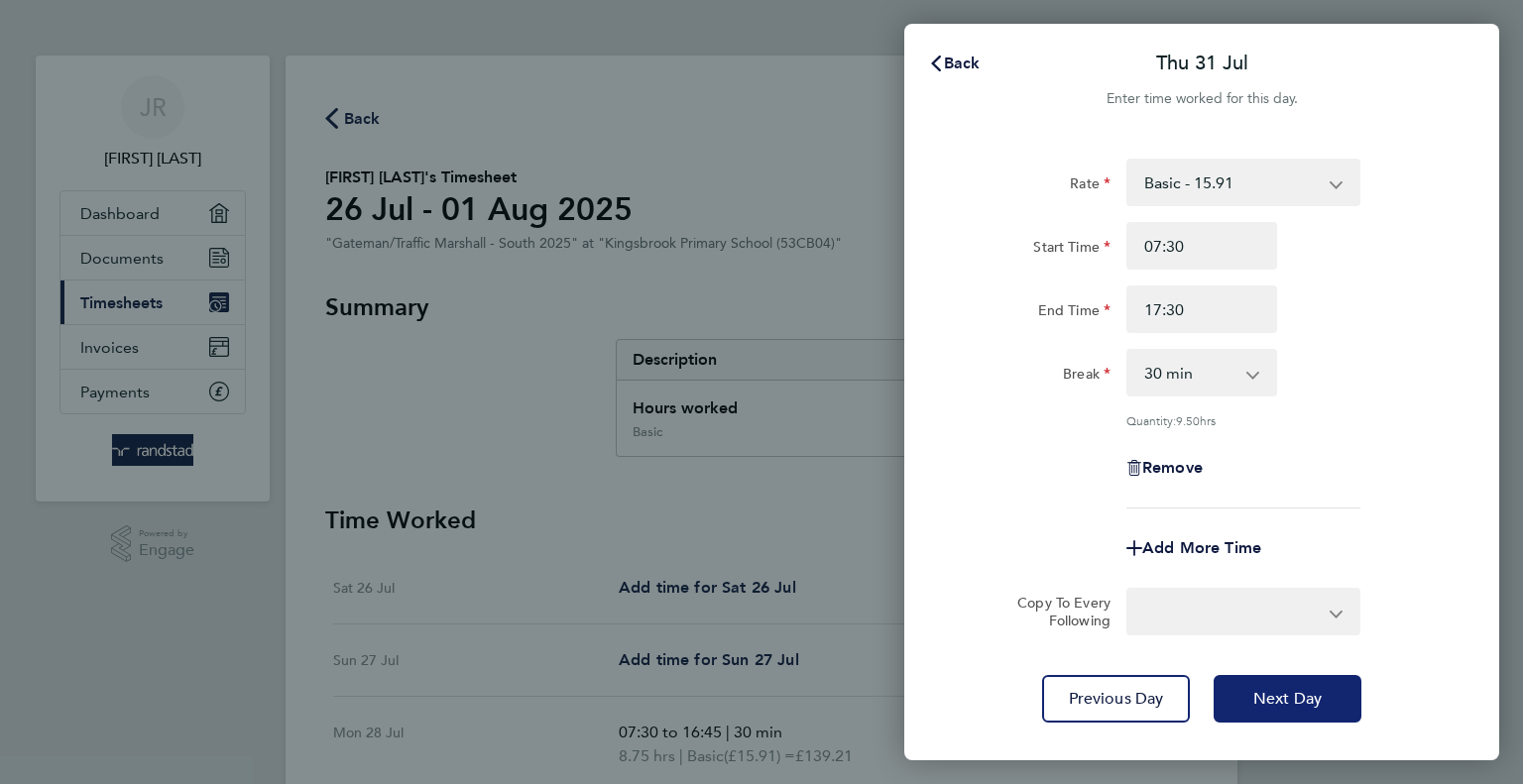 select on "30" 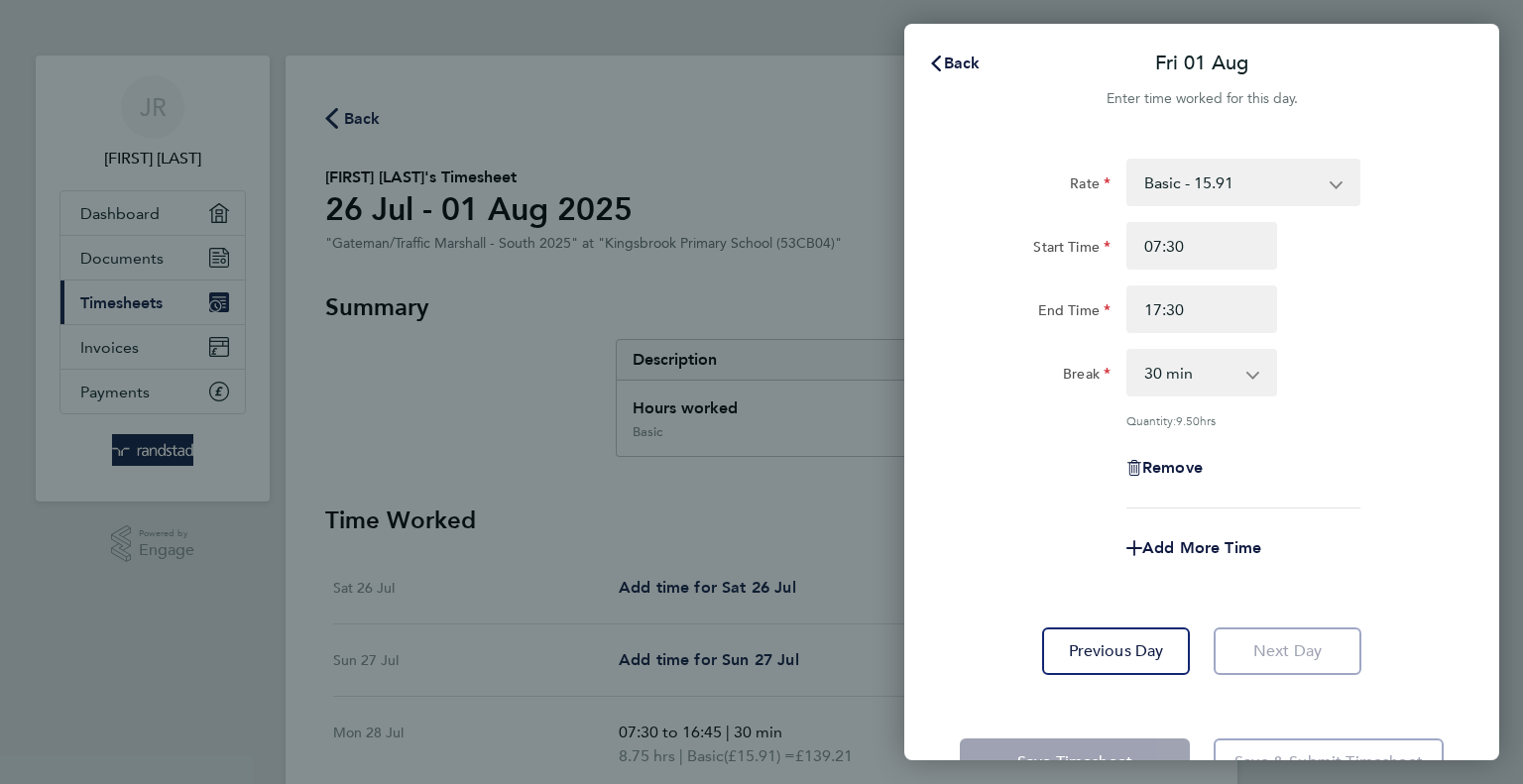 click on "Rate Basic - 15.91 Overtime - 23.87 Start Time 07:30 End Time 17:30 Break 0 min 15 min 30 min 45 min 60 min 75 min 90 min Quantity: 9.50 hrs" 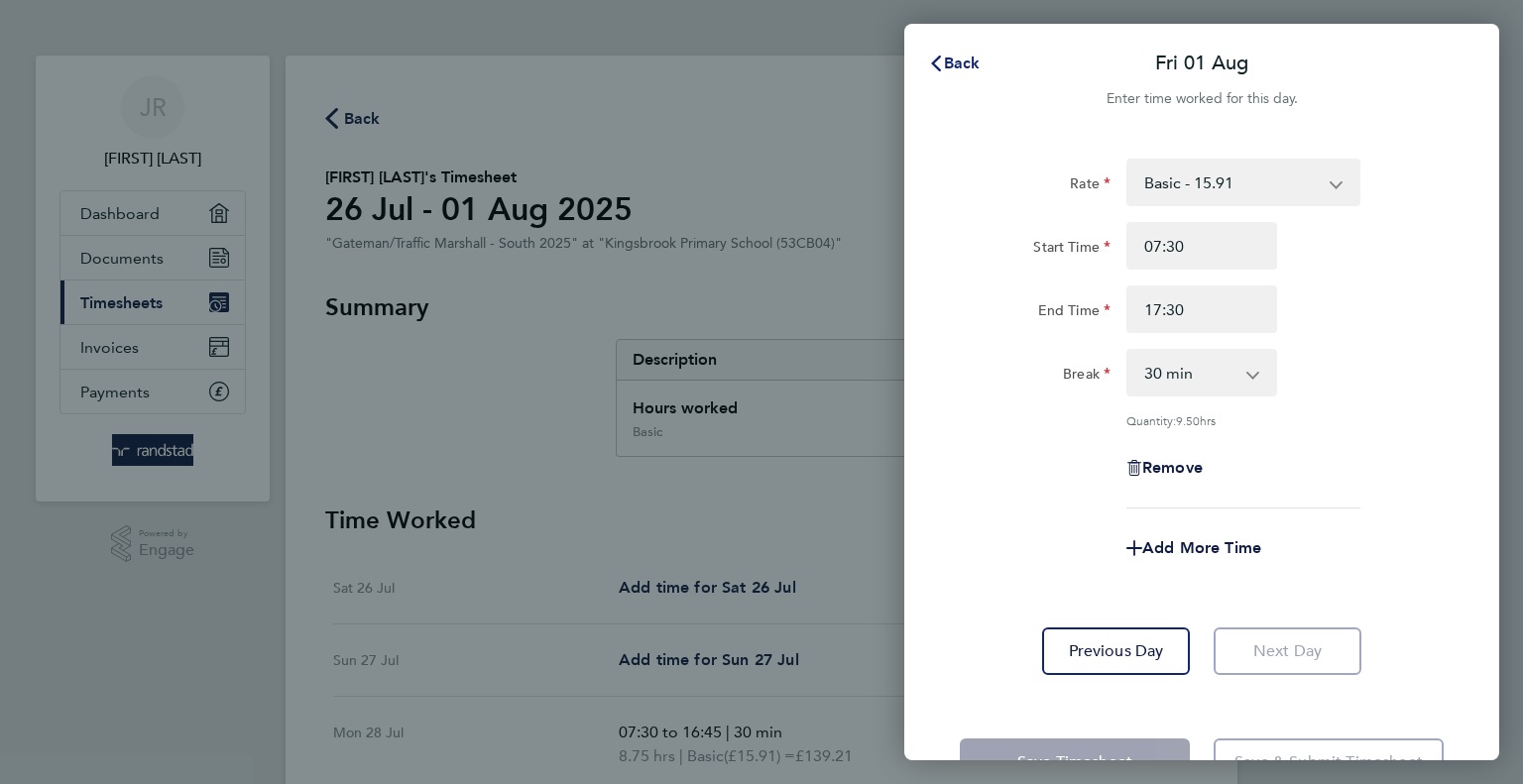 click 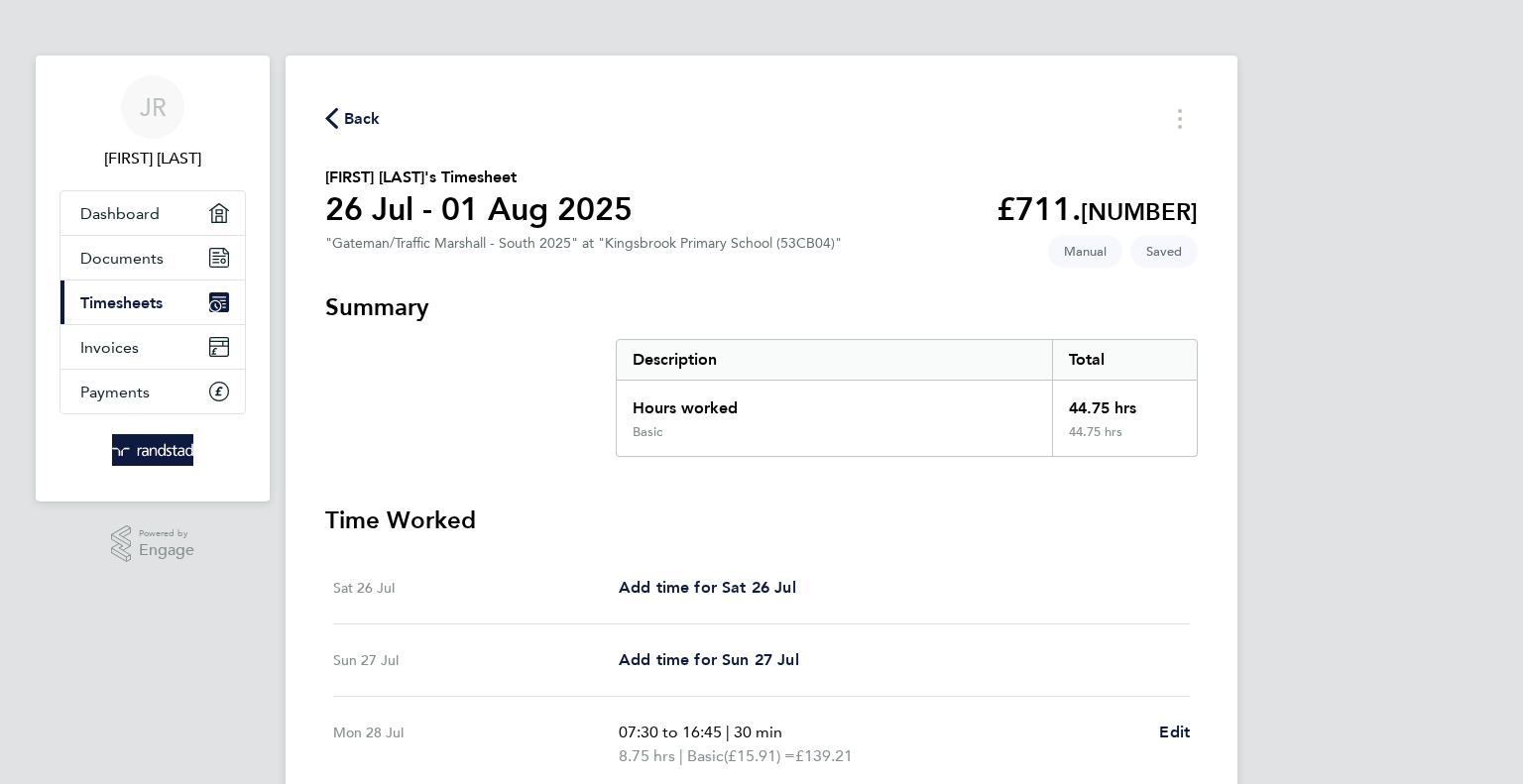 click on "Time Worked" at bounding box center [762, 520] 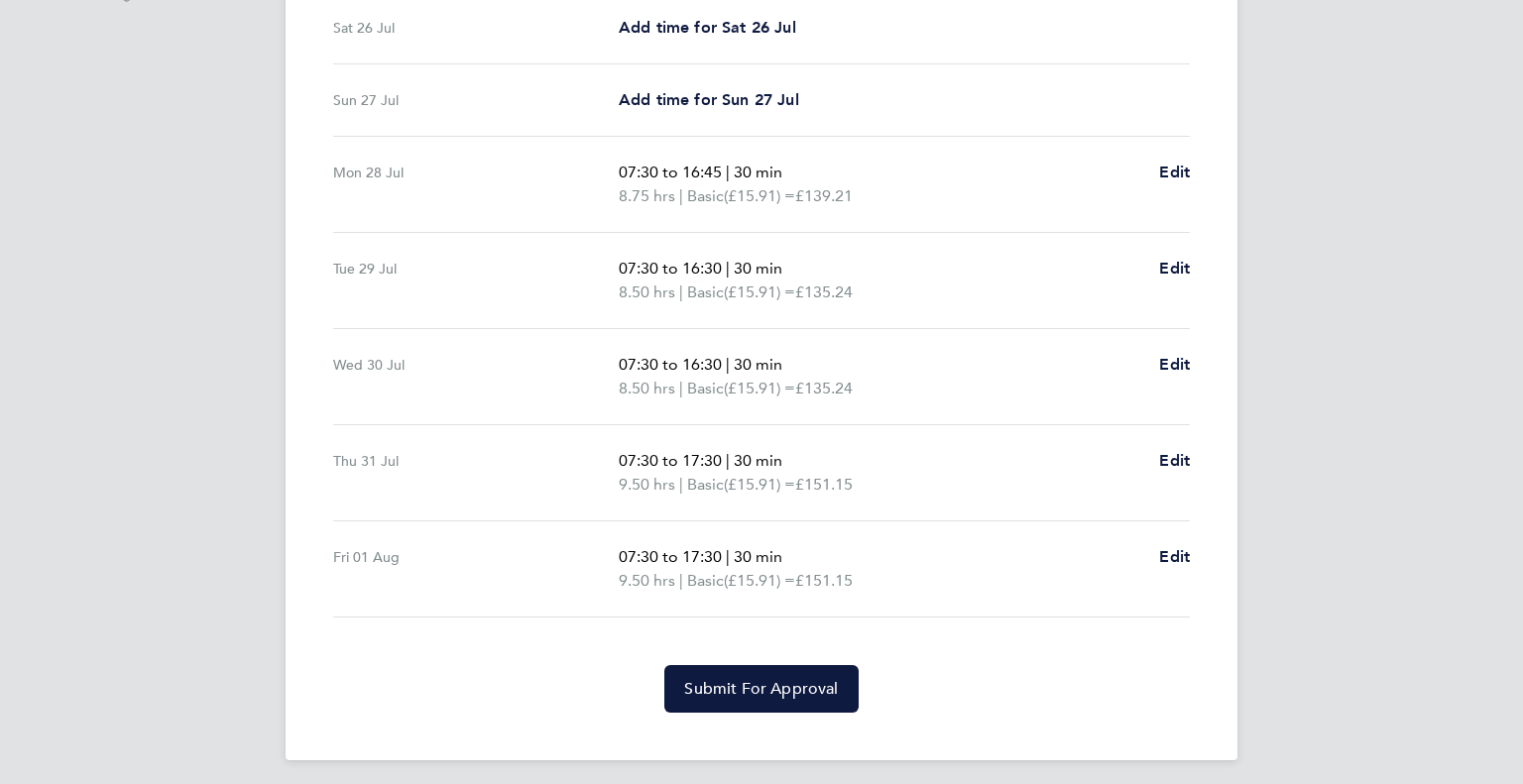 scroll, scrollTop: 567, scrollLeft: 0, axis: vertical 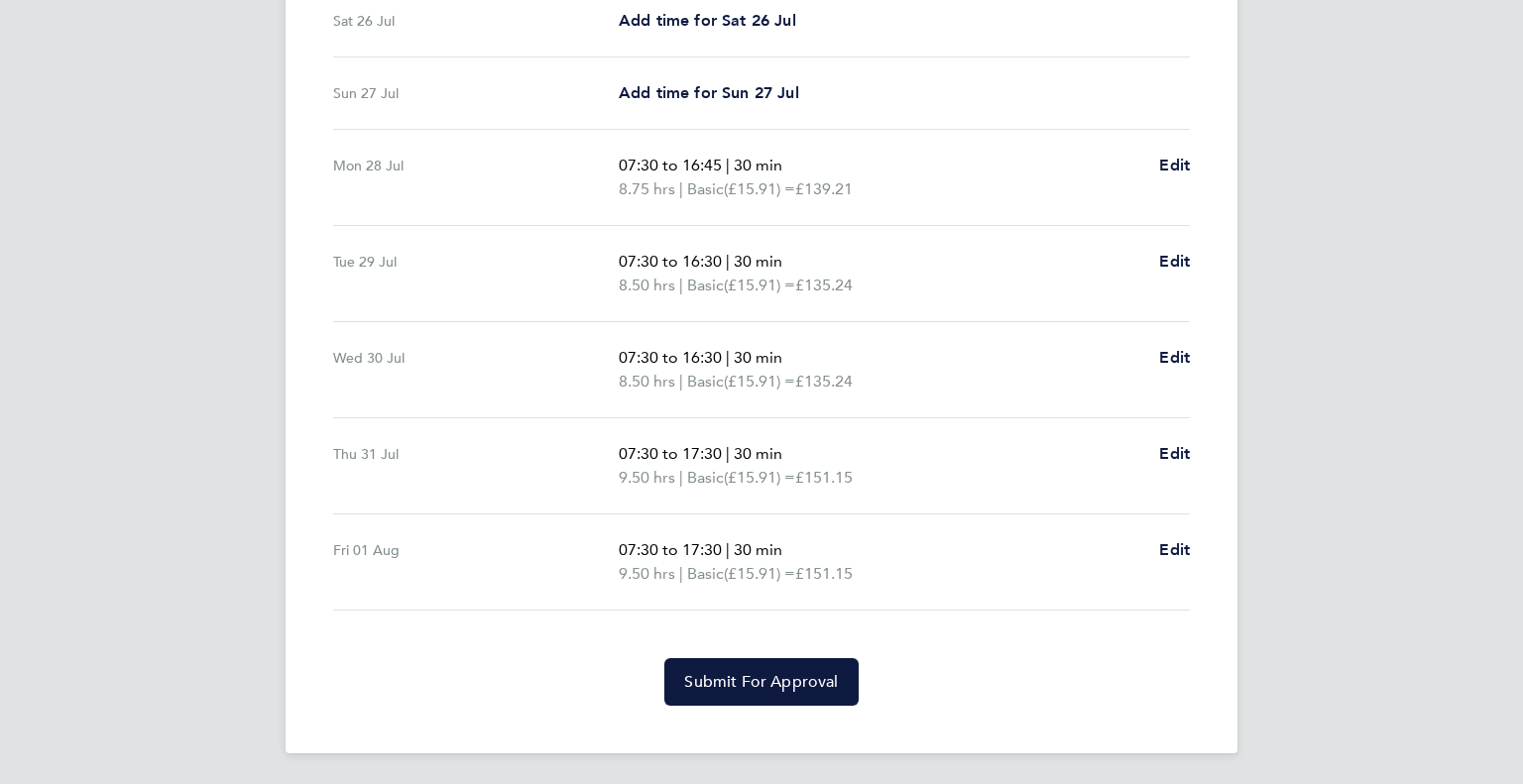 click on "Fri 01 Aug 07:30 to 17:30 | 30 min 9.50 hrs | Basic (£15.91) = £151.15 Edit" at bounding box center [762, 562] 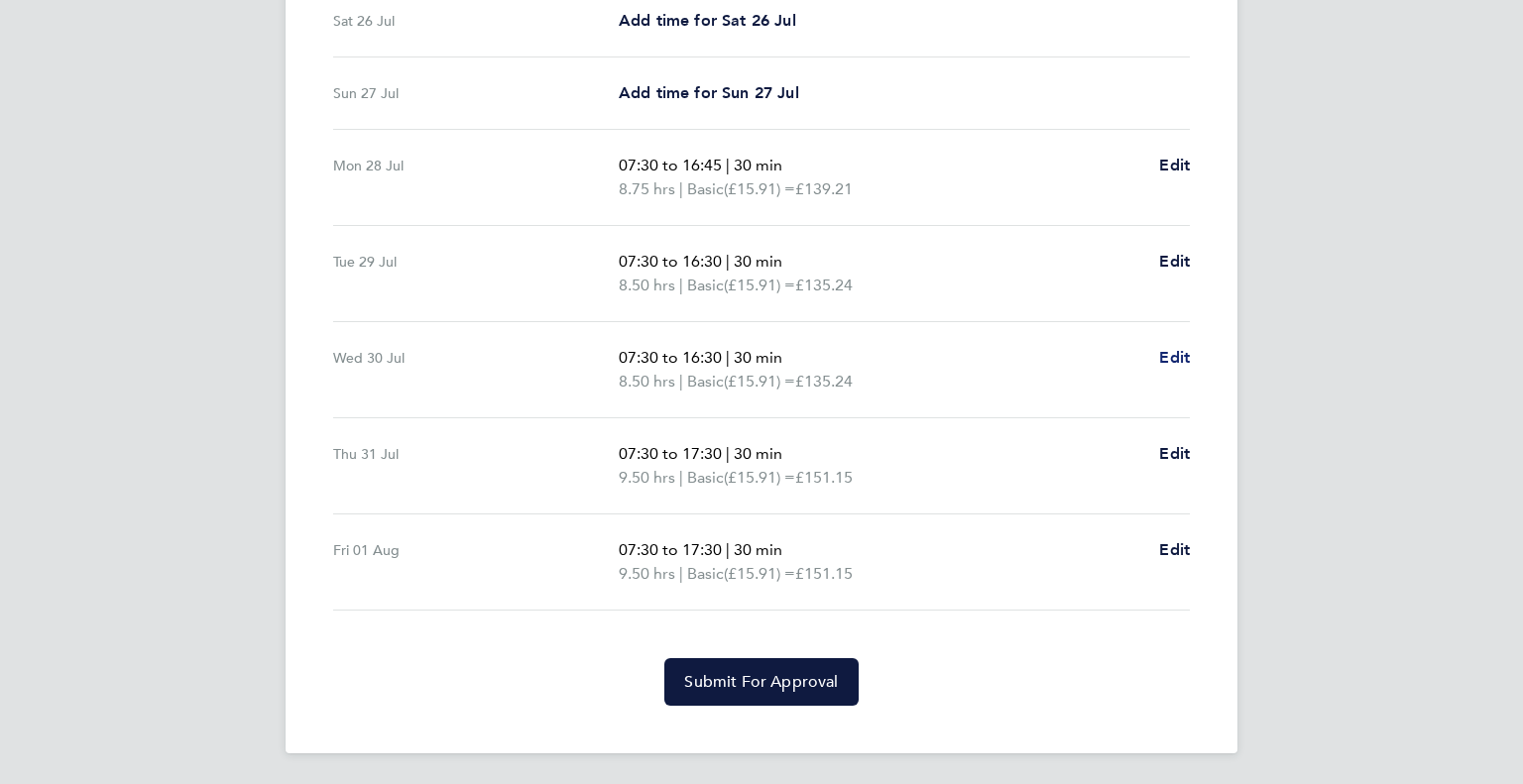 click on "Edit" at bounding box center [1174, 357] 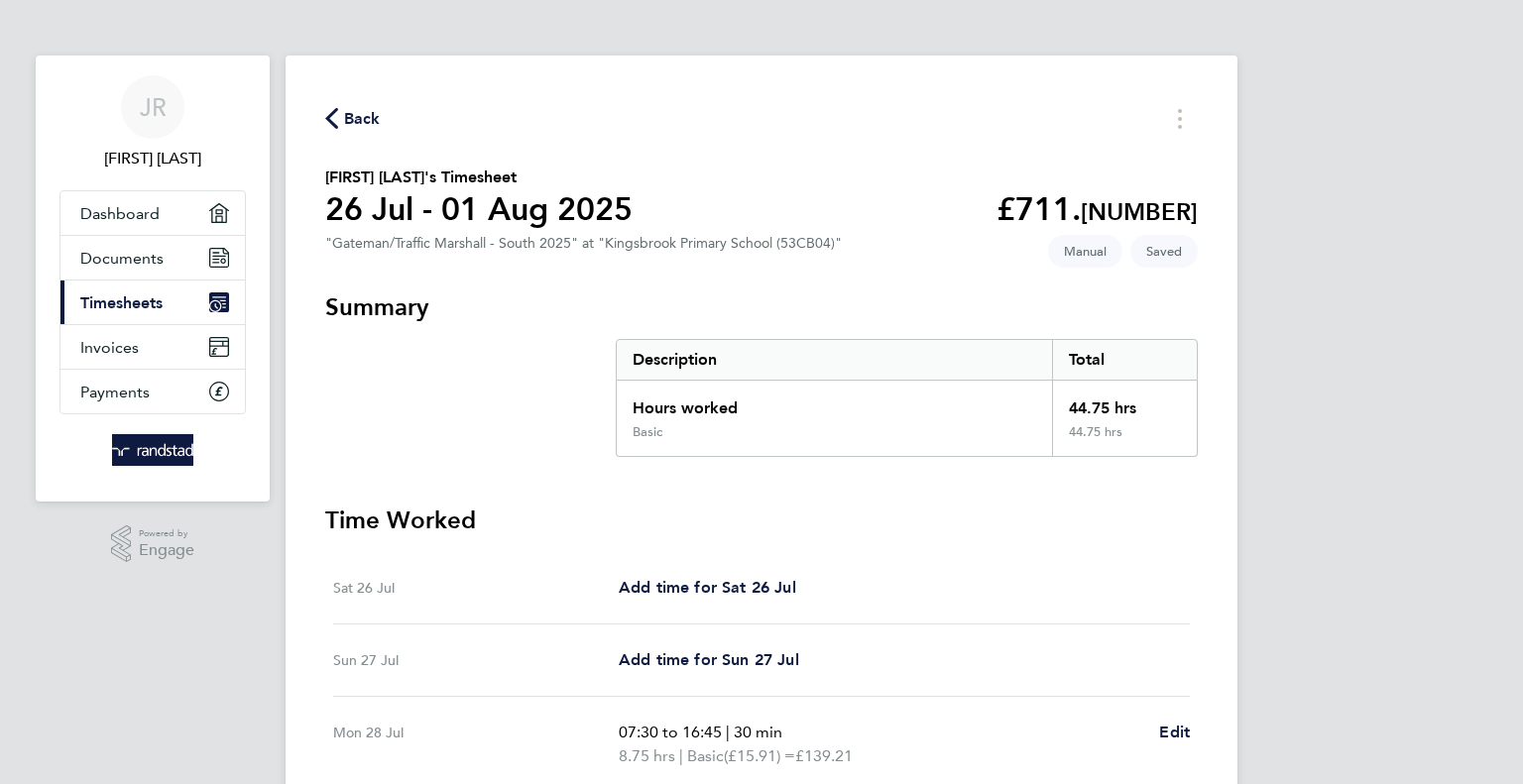 select on "30" 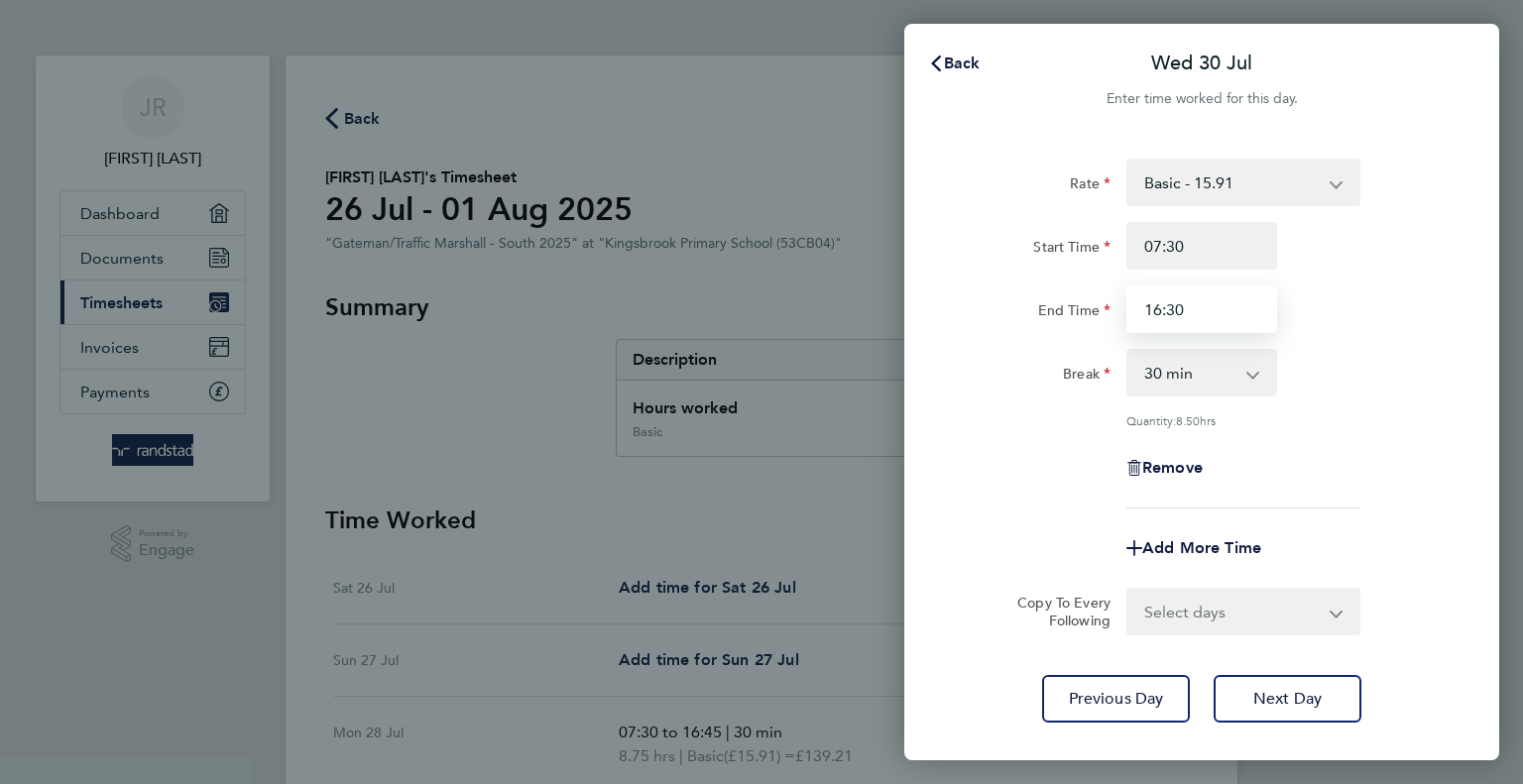 click on "16:30" at bounding box center (1202, 309) 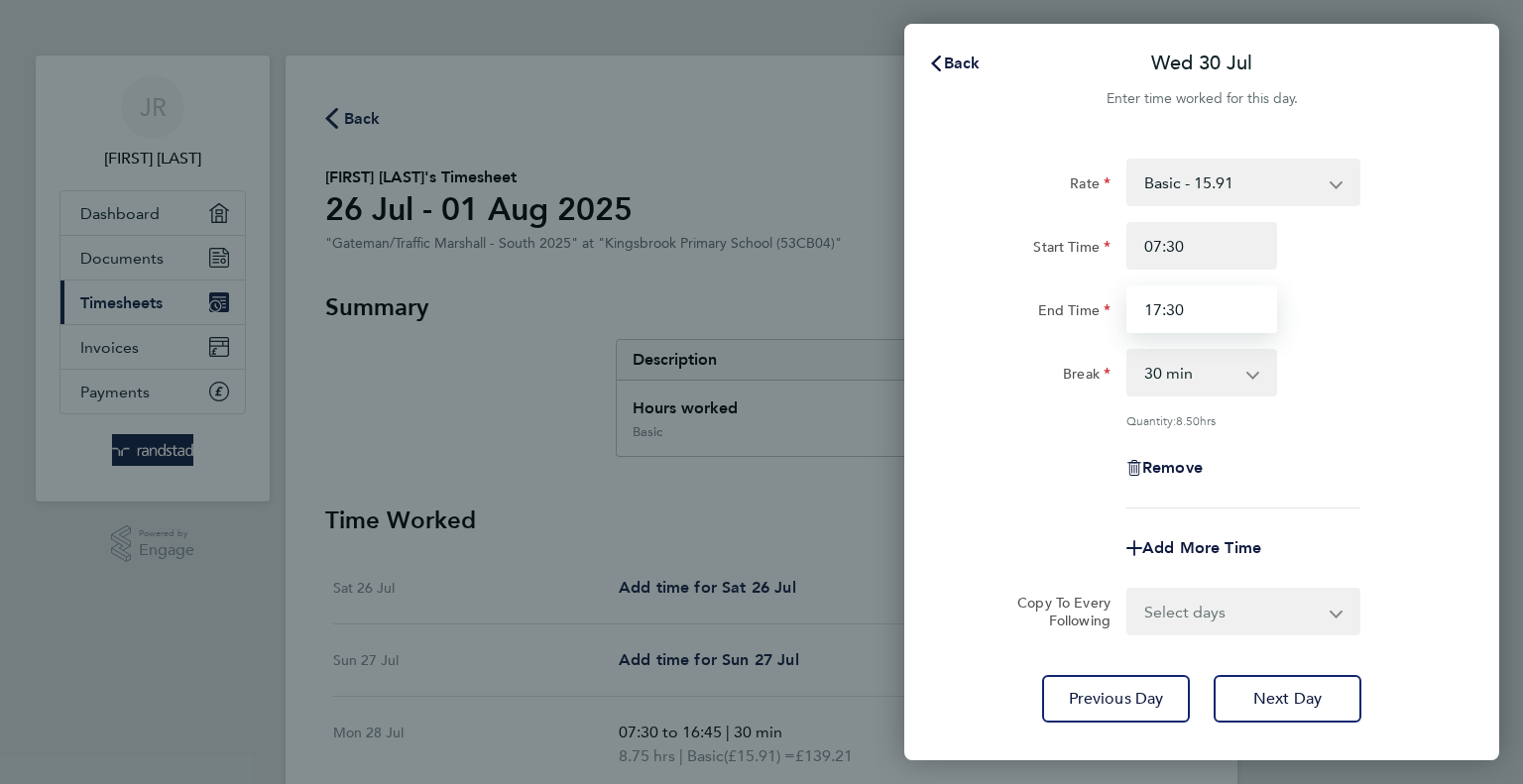 type on "17:30" 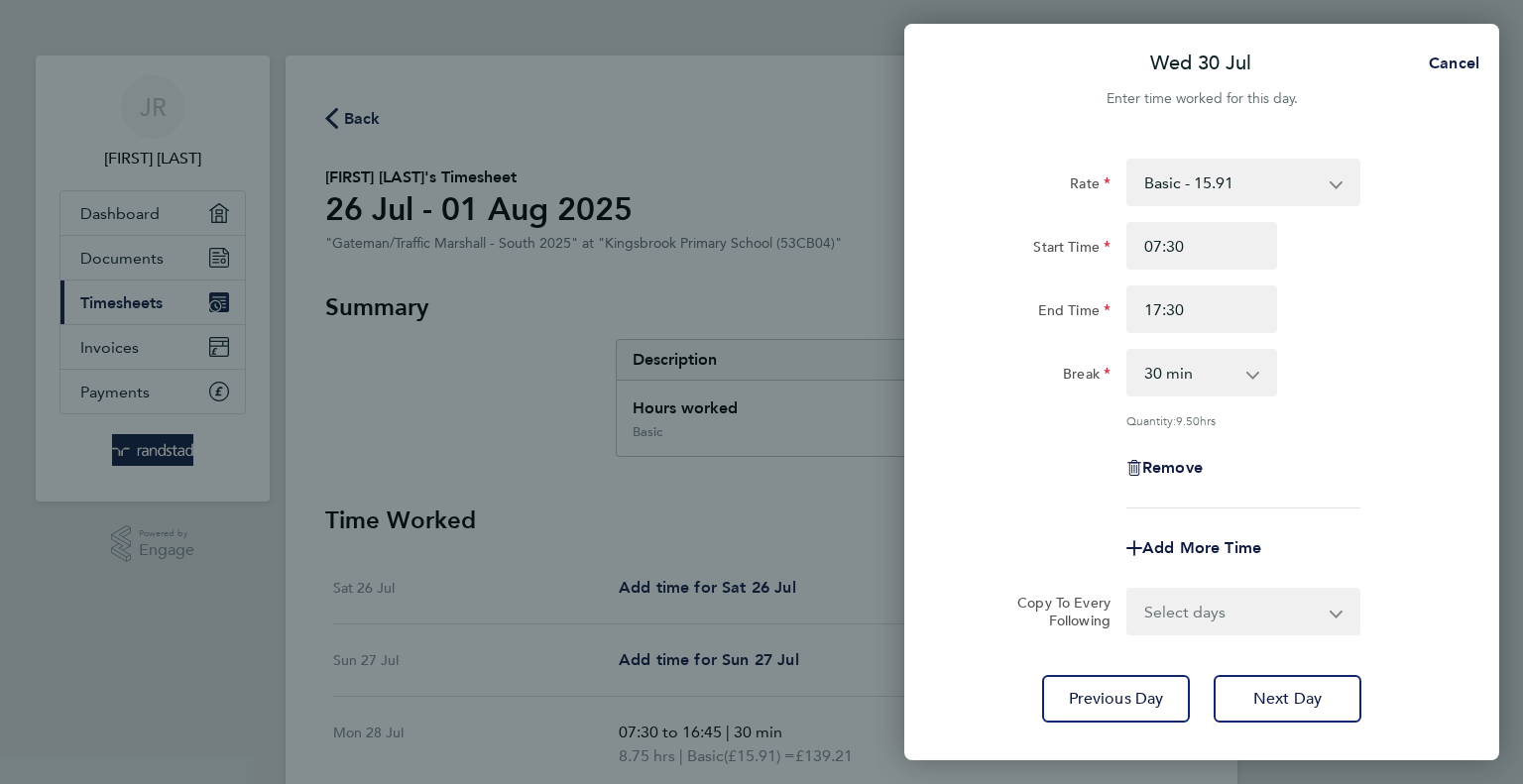 click on "Break  0 min   15 min   30 min   45 min   60 min   75 min   90 min" 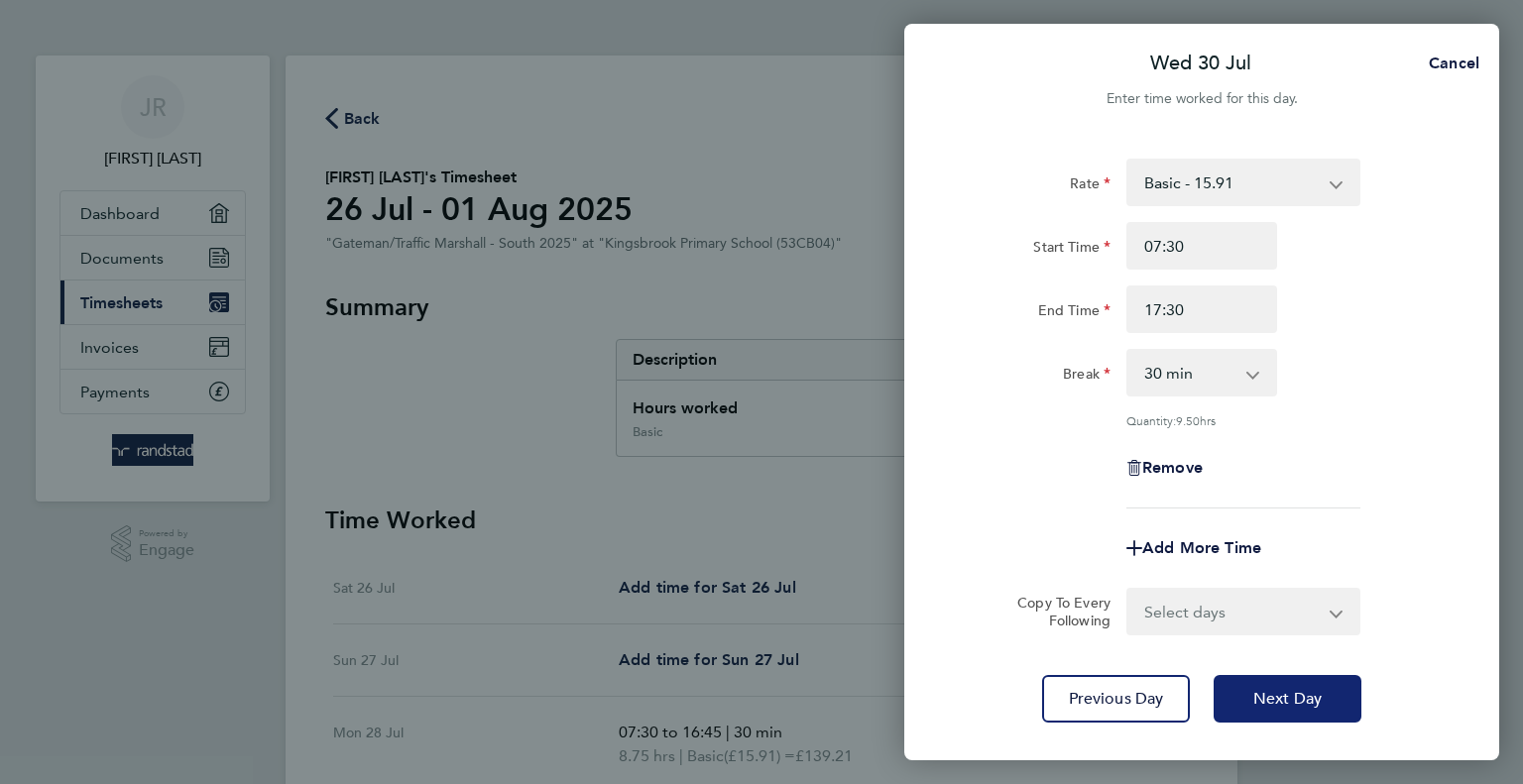 click on "Next Day" 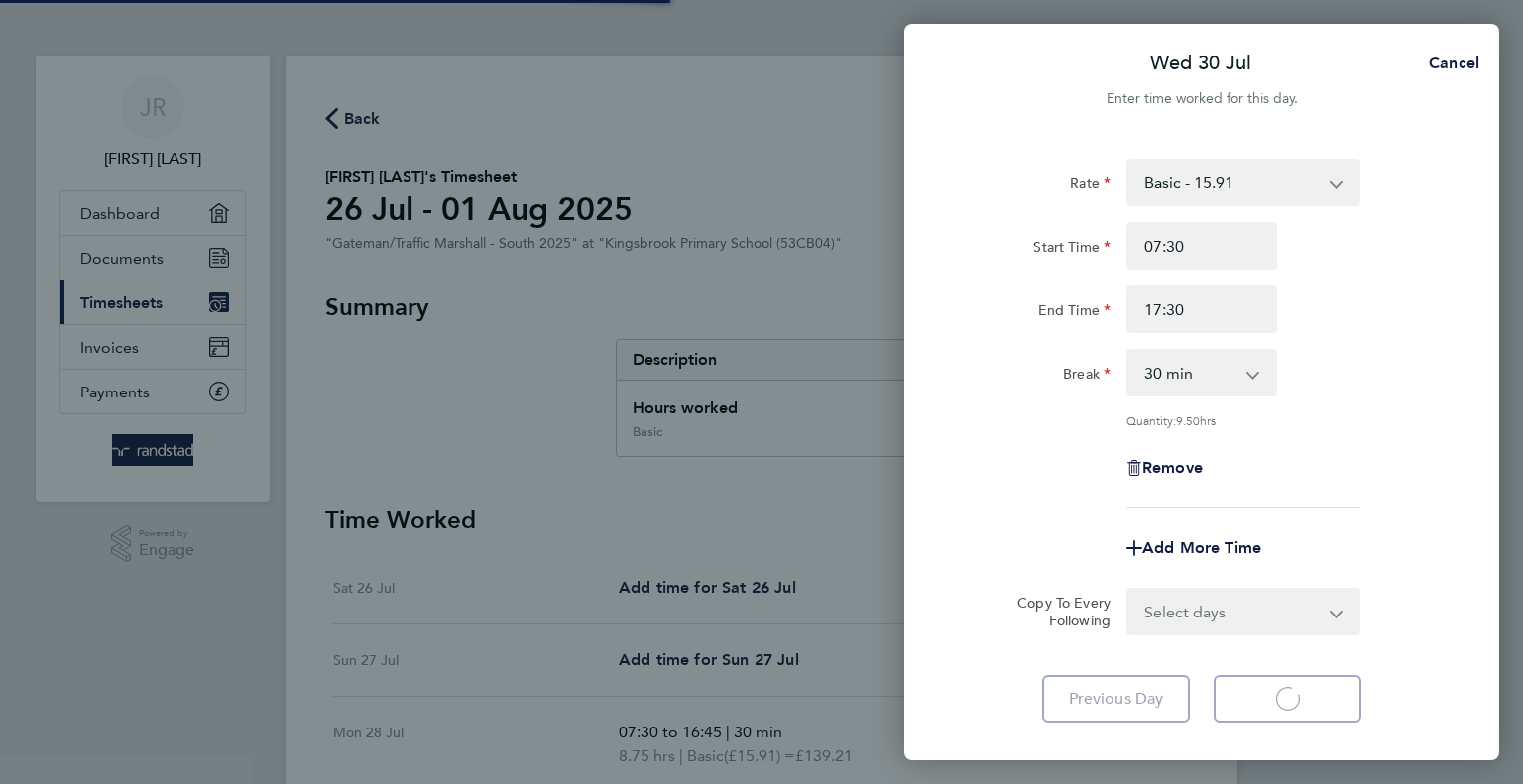 select on "30" 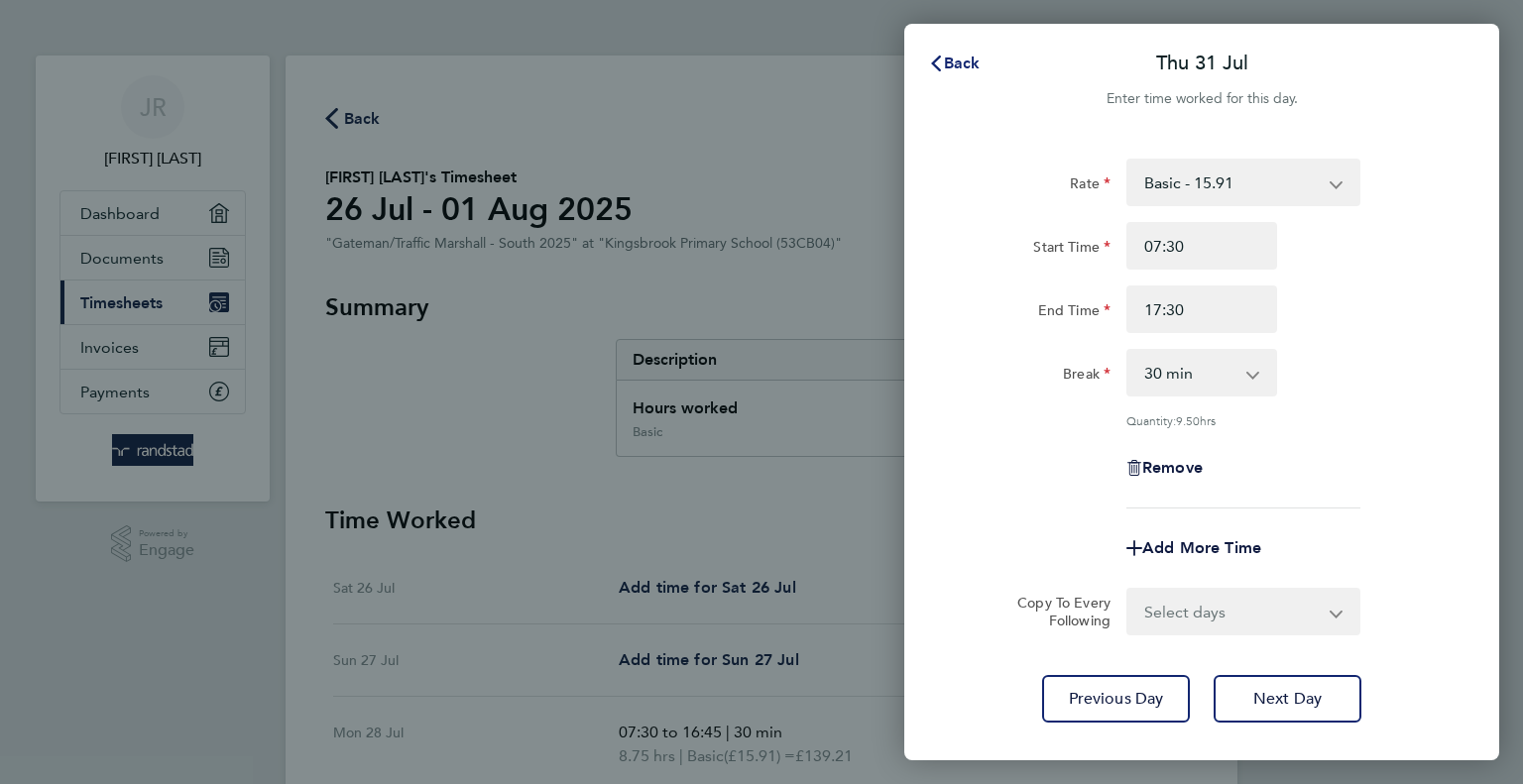 click 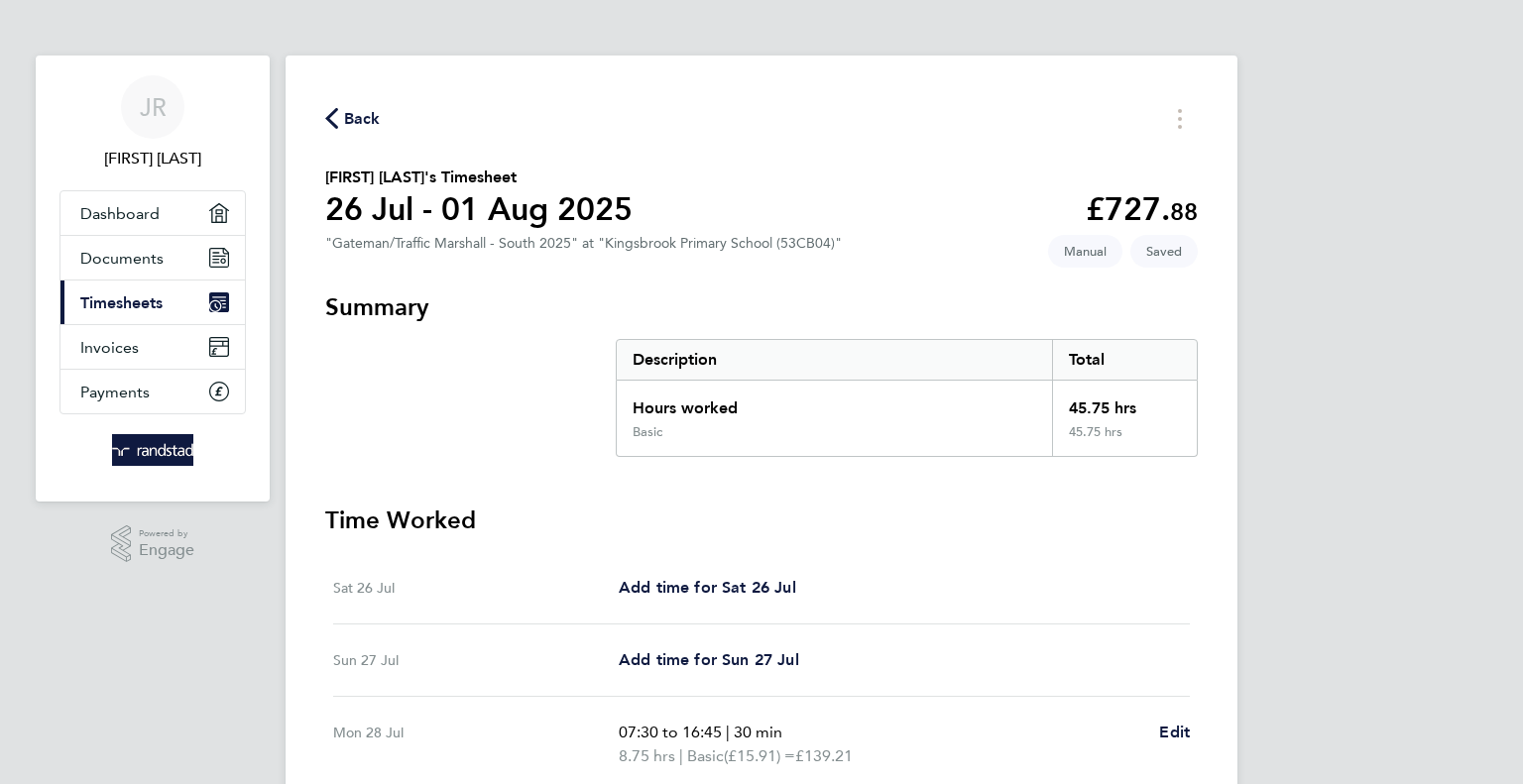 click on "Sat 26 Jul Add time for Sat 26 Jul Add time for Sat 26 Jul" at bounding box center (762, 588) 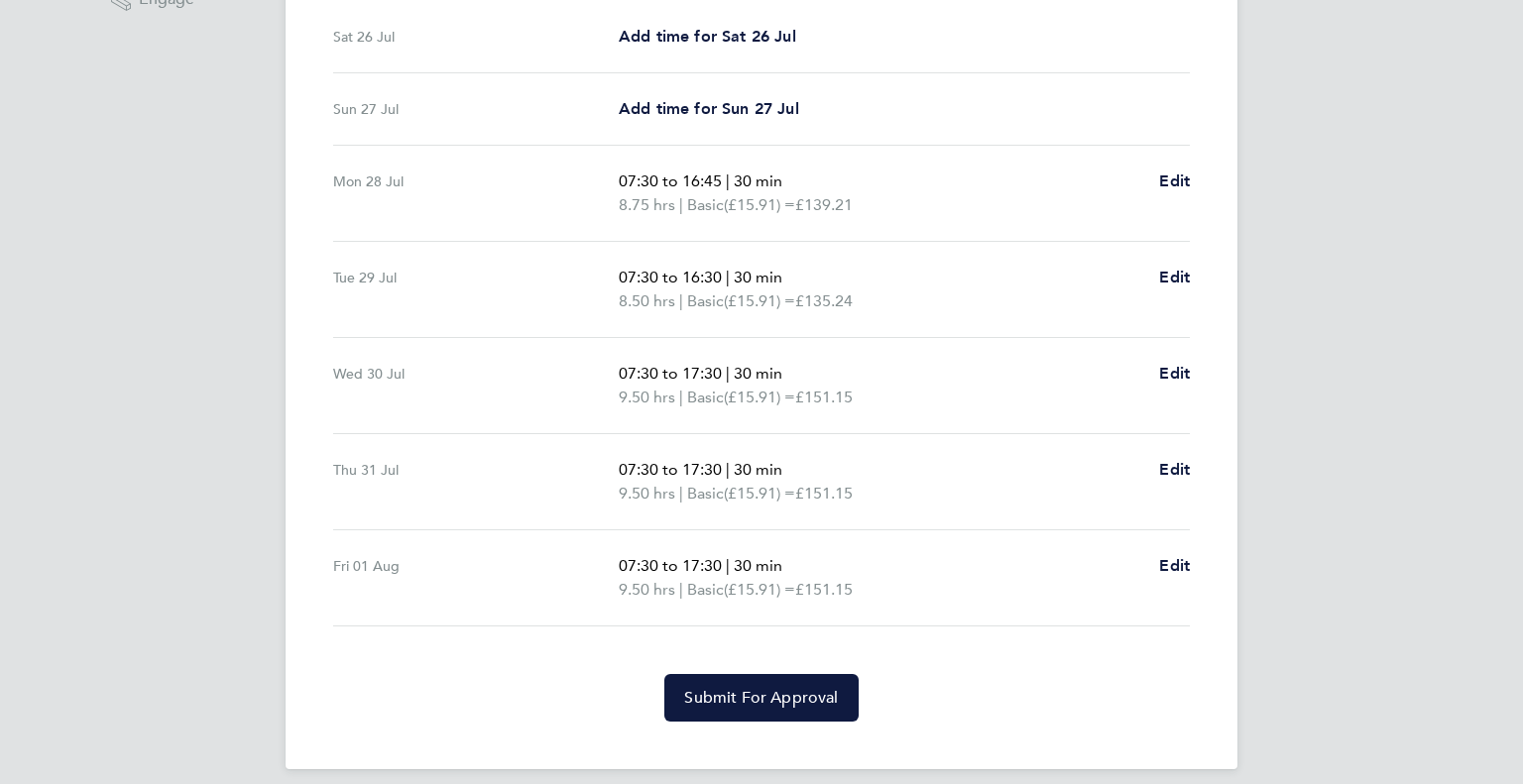 scroll, scrollTop: 555, scrollLeft: 0, axis: vertical 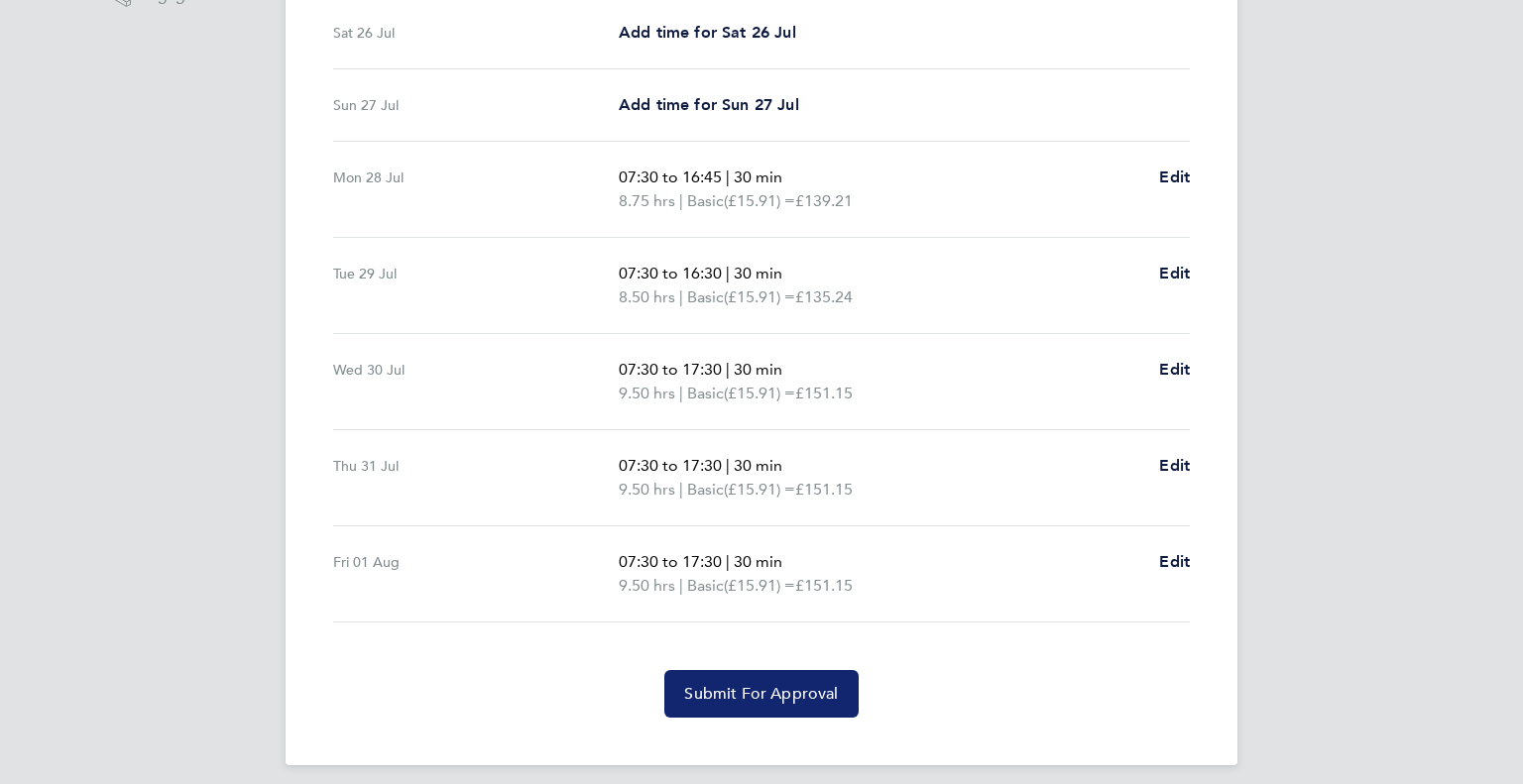 click on "Submit For Approval" 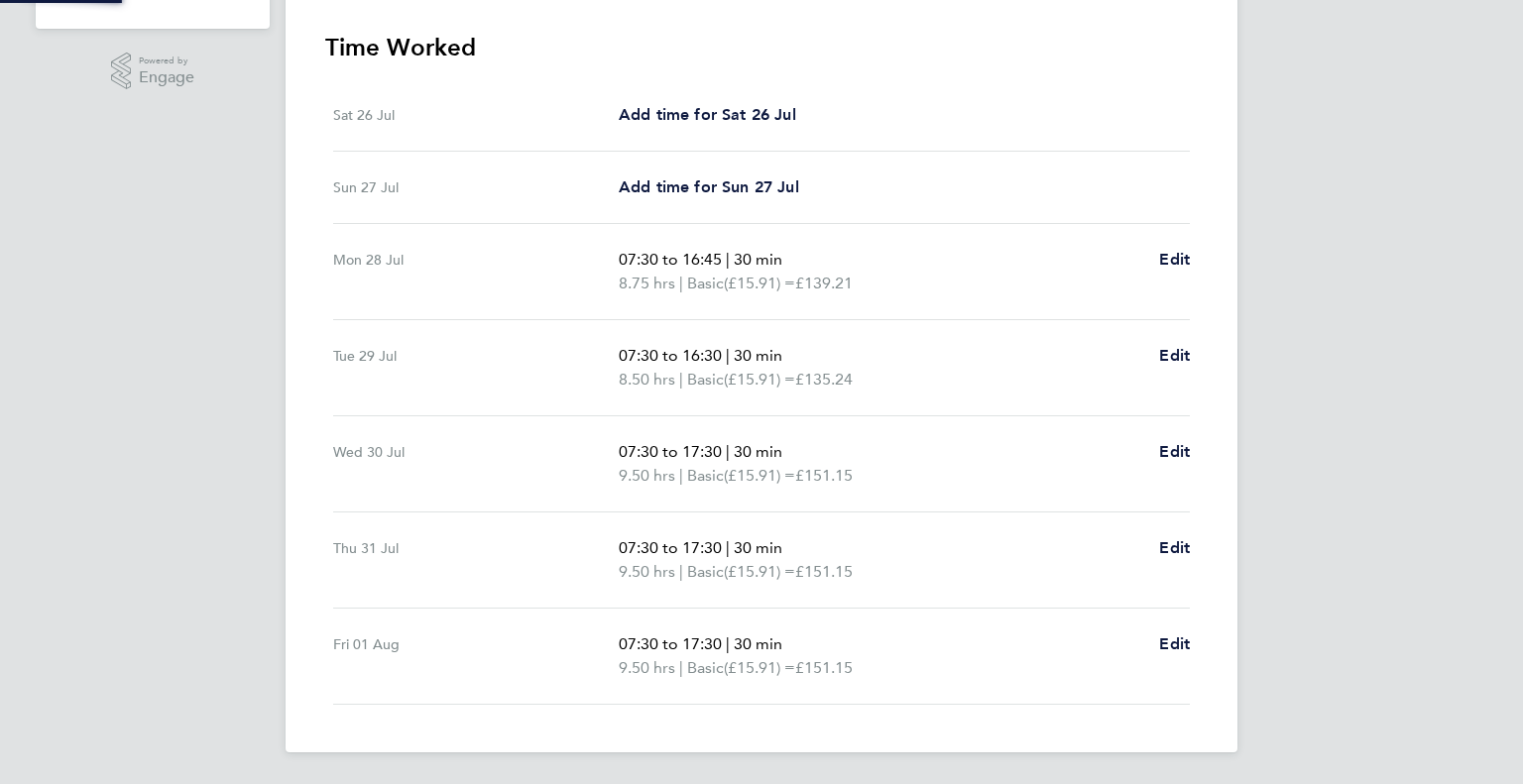 scroll, scrollTop: 472, scrollLeft: 0, axis: vertical 